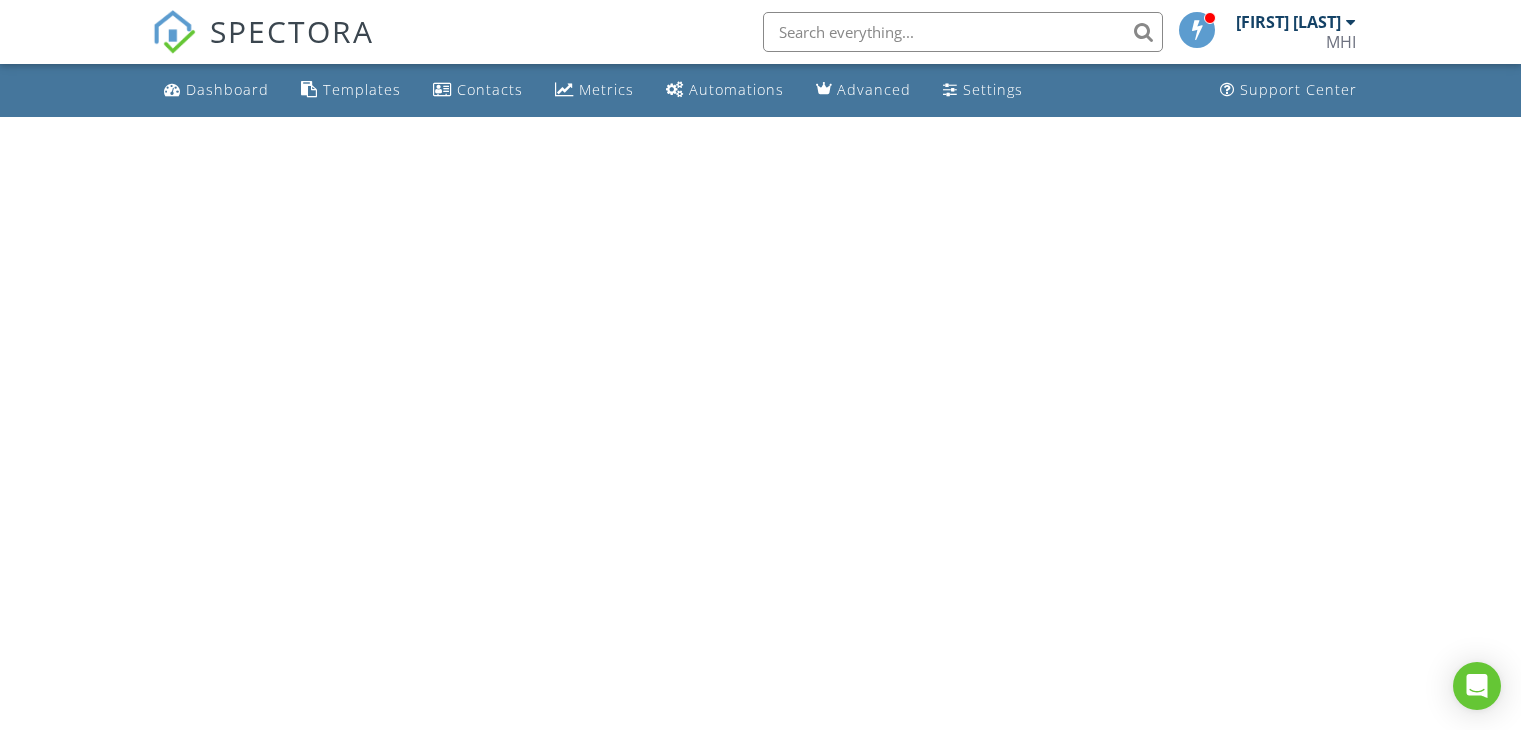 scroll, scrollTop: 0, scrollLeft: 0, axis: both 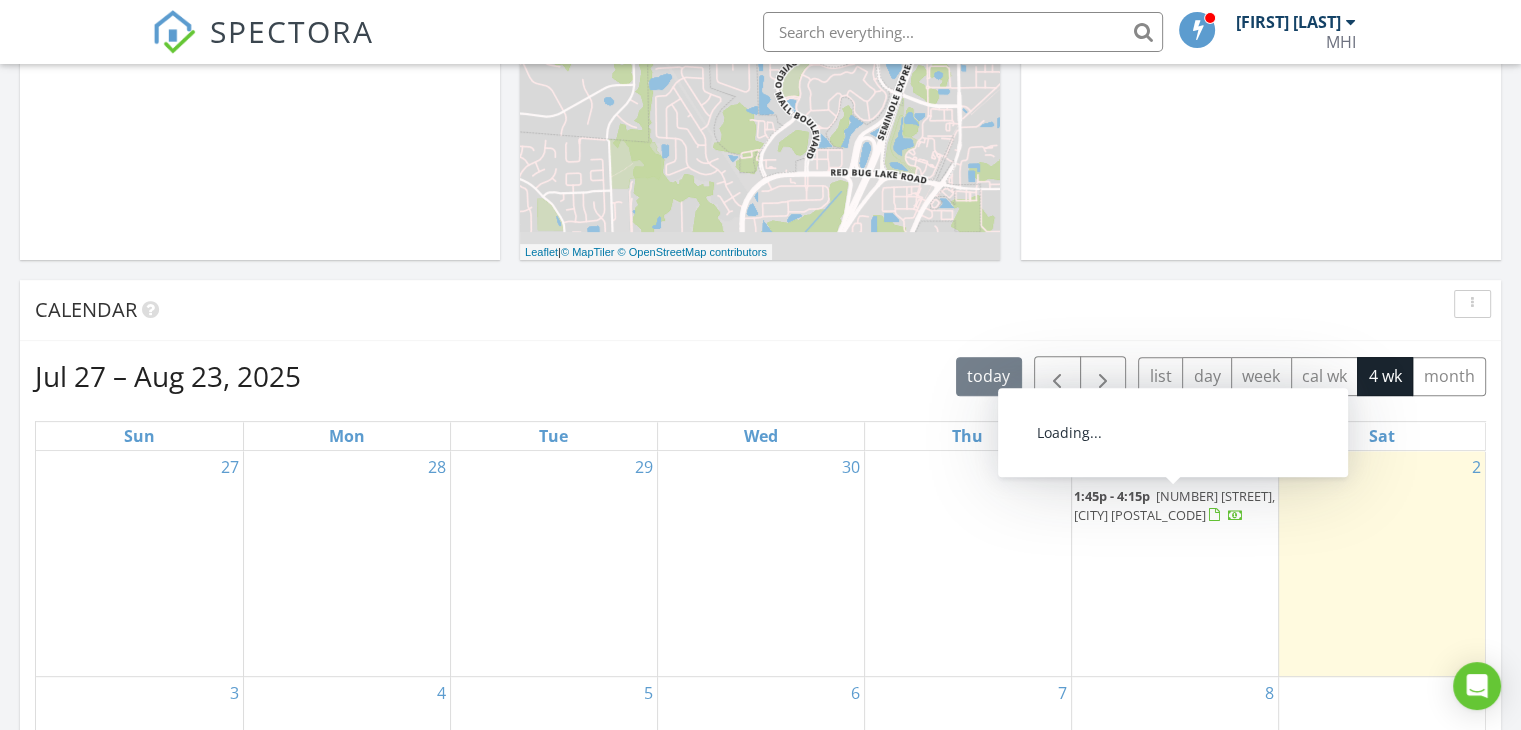 click on "1510 Chatsworth Ave, Deltona 32738" at bounding box center [1174, 505] 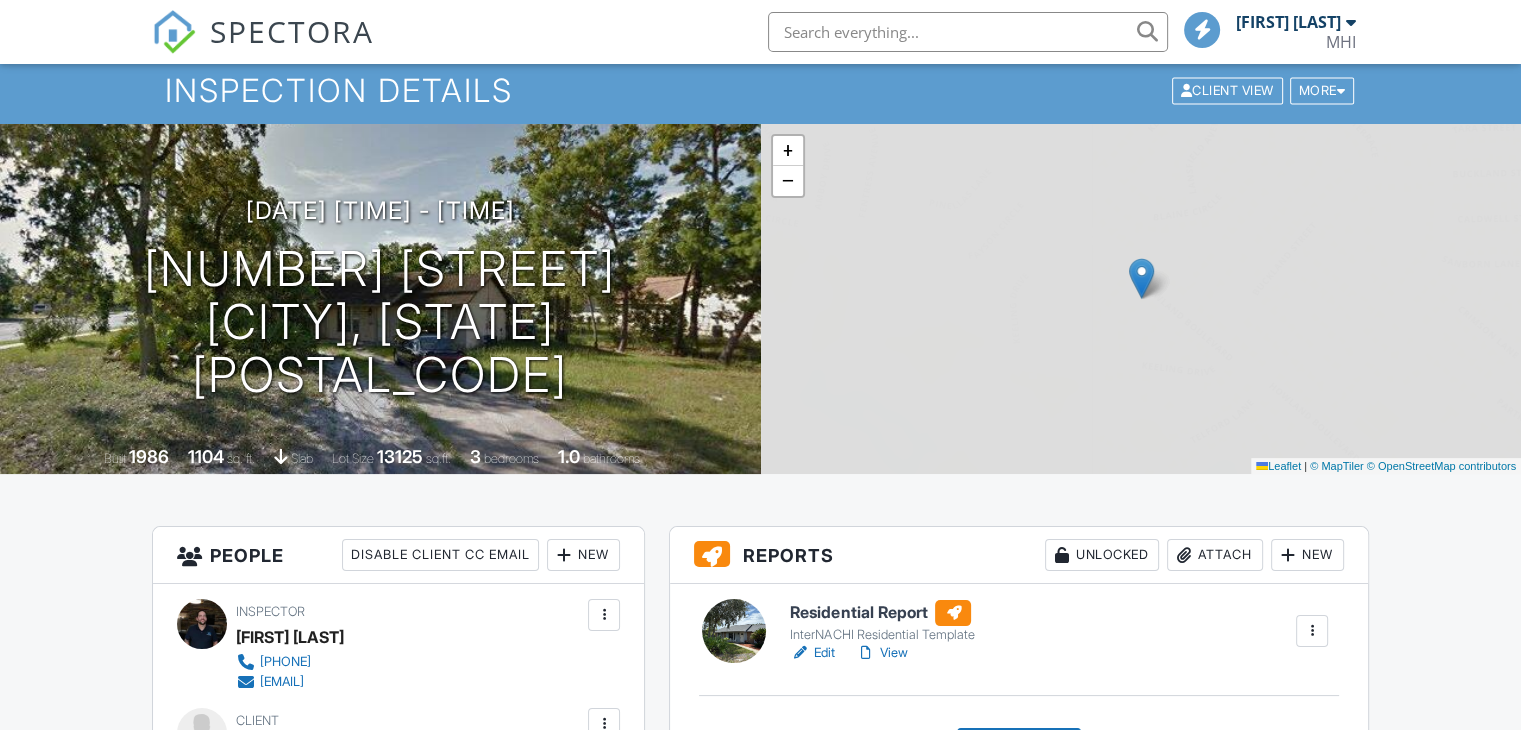 scroll, scrollTop: 400, scrollLeft: 0, axis: vertical 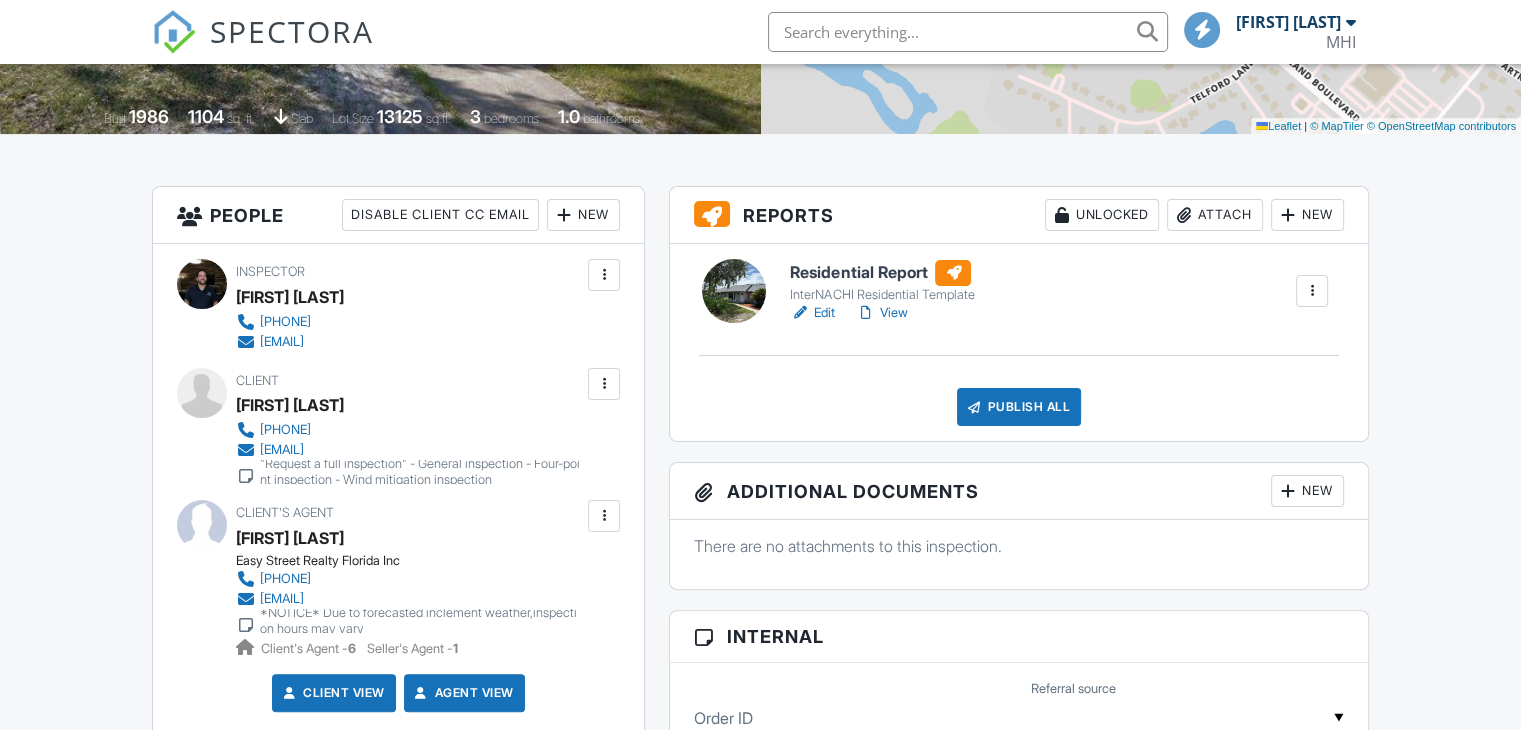 click on "View" at bounding box center [881, 313] 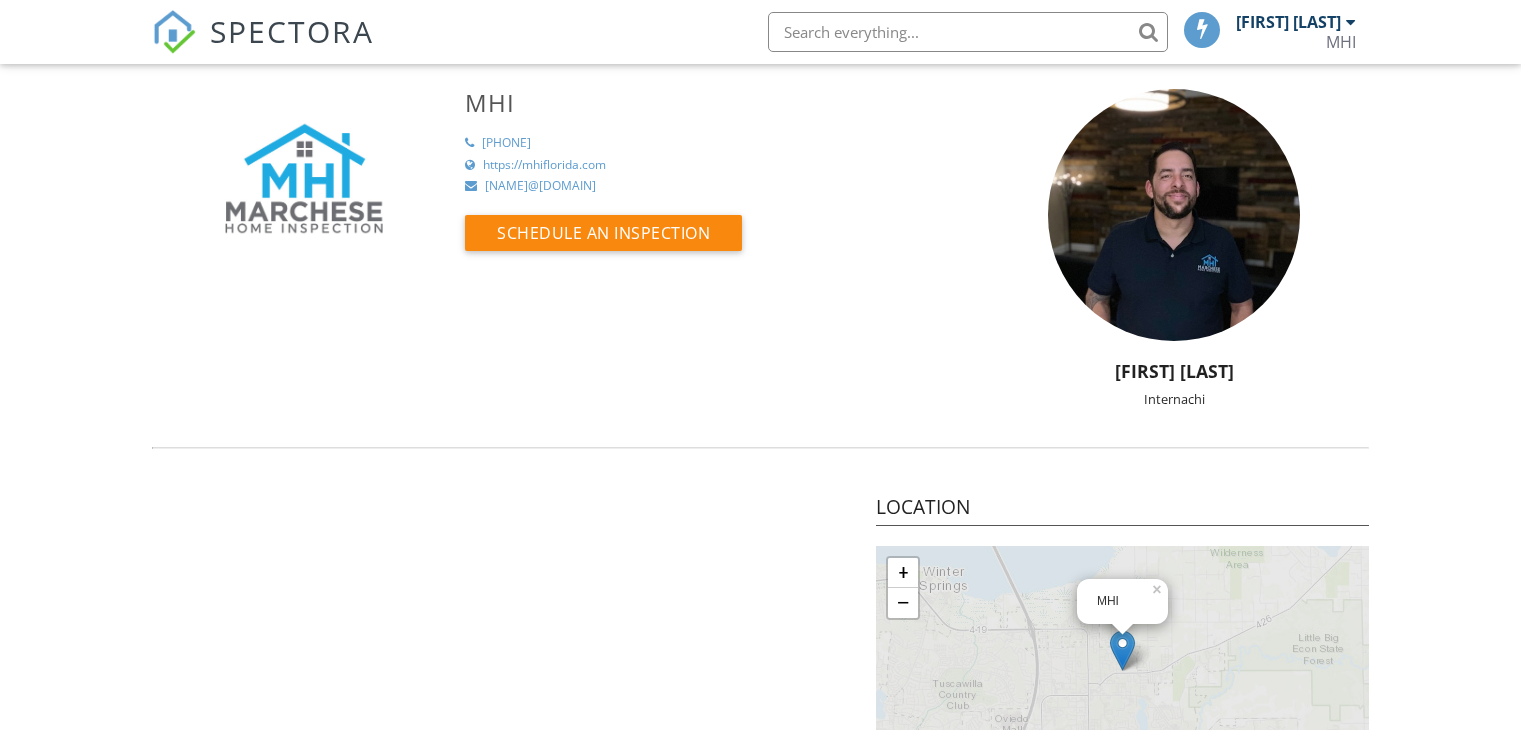 scroll, scrollTop: 0, scrollLeft: 0, axis: both 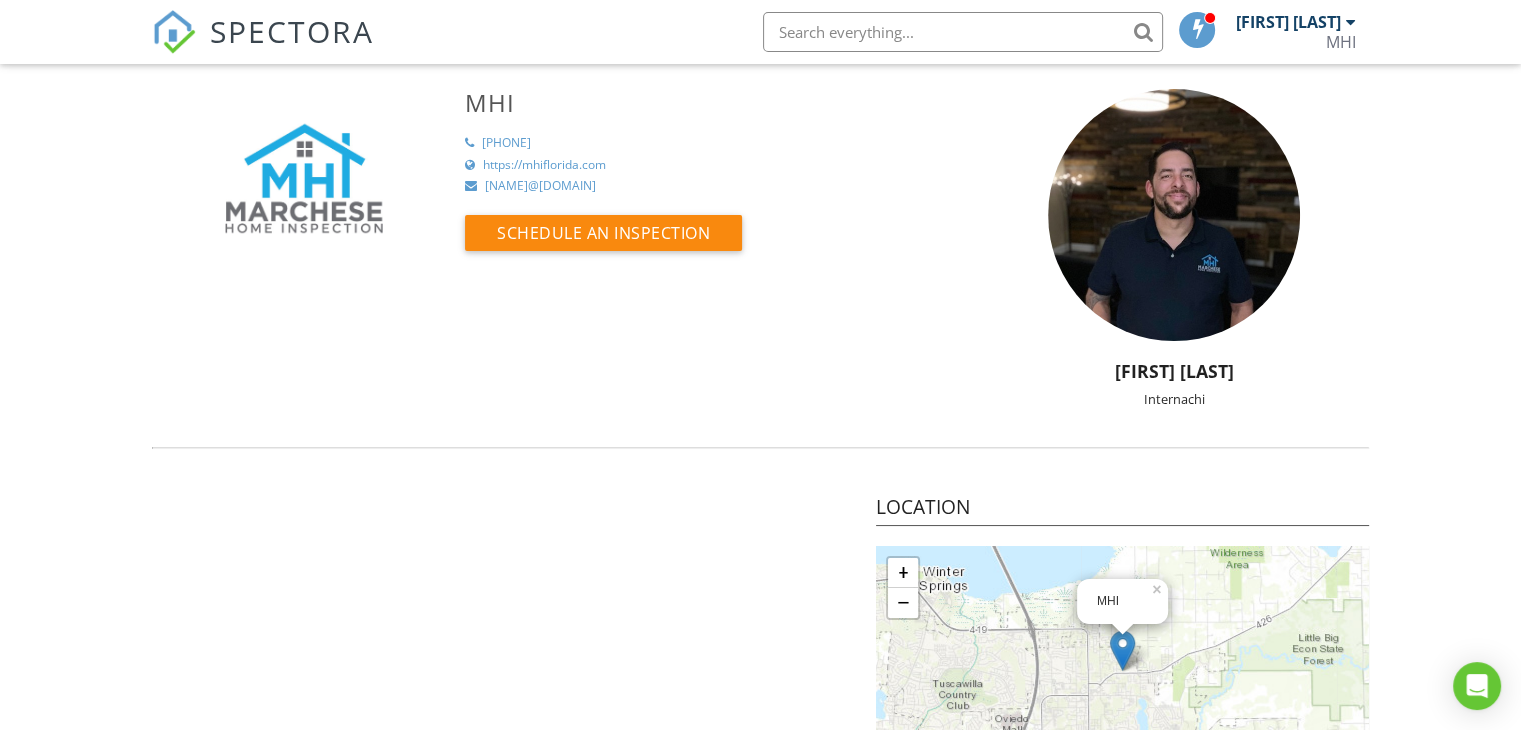click on "SPECTORA" at bounding box center [263, 32] 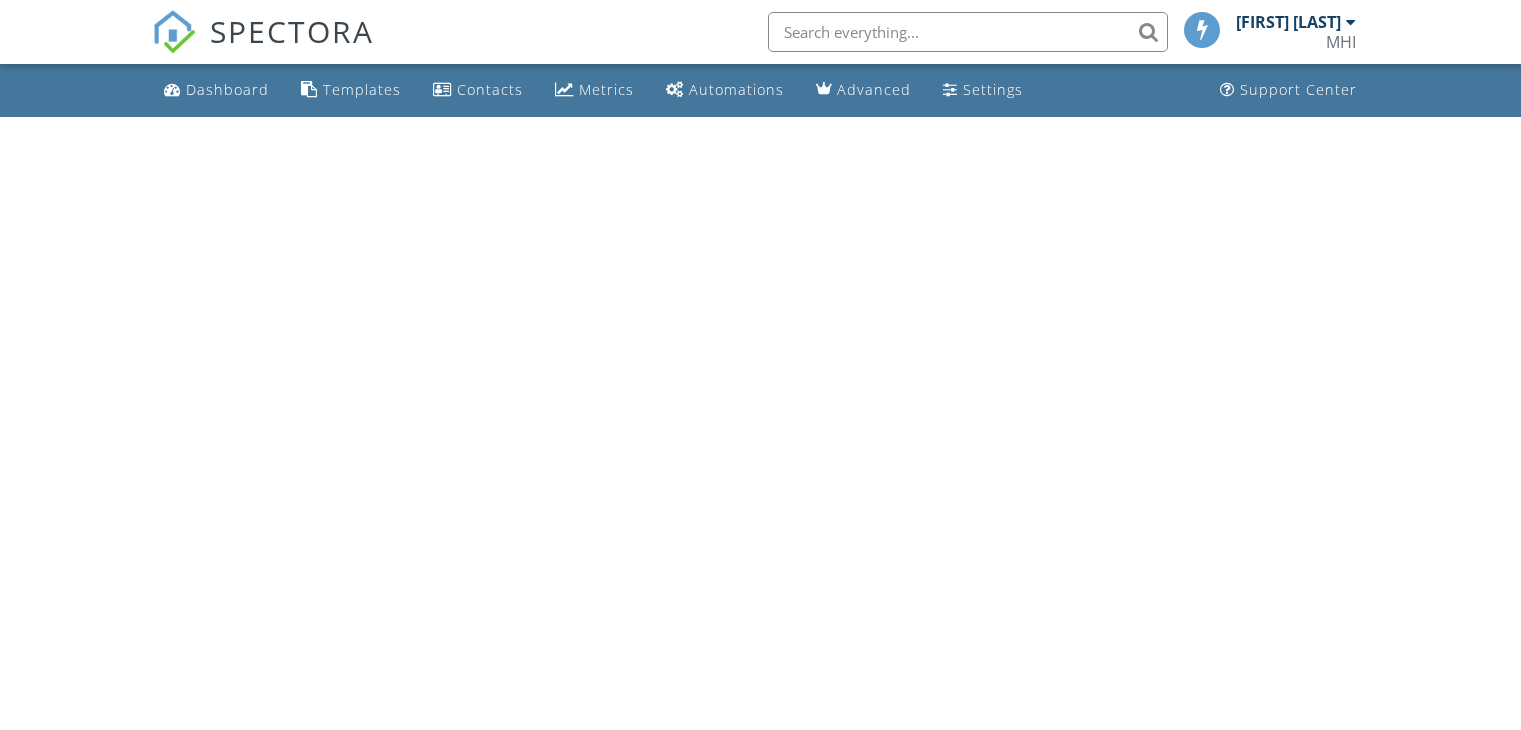 scroll, scrollTop: 0, scrollLeft: 0, axis: both 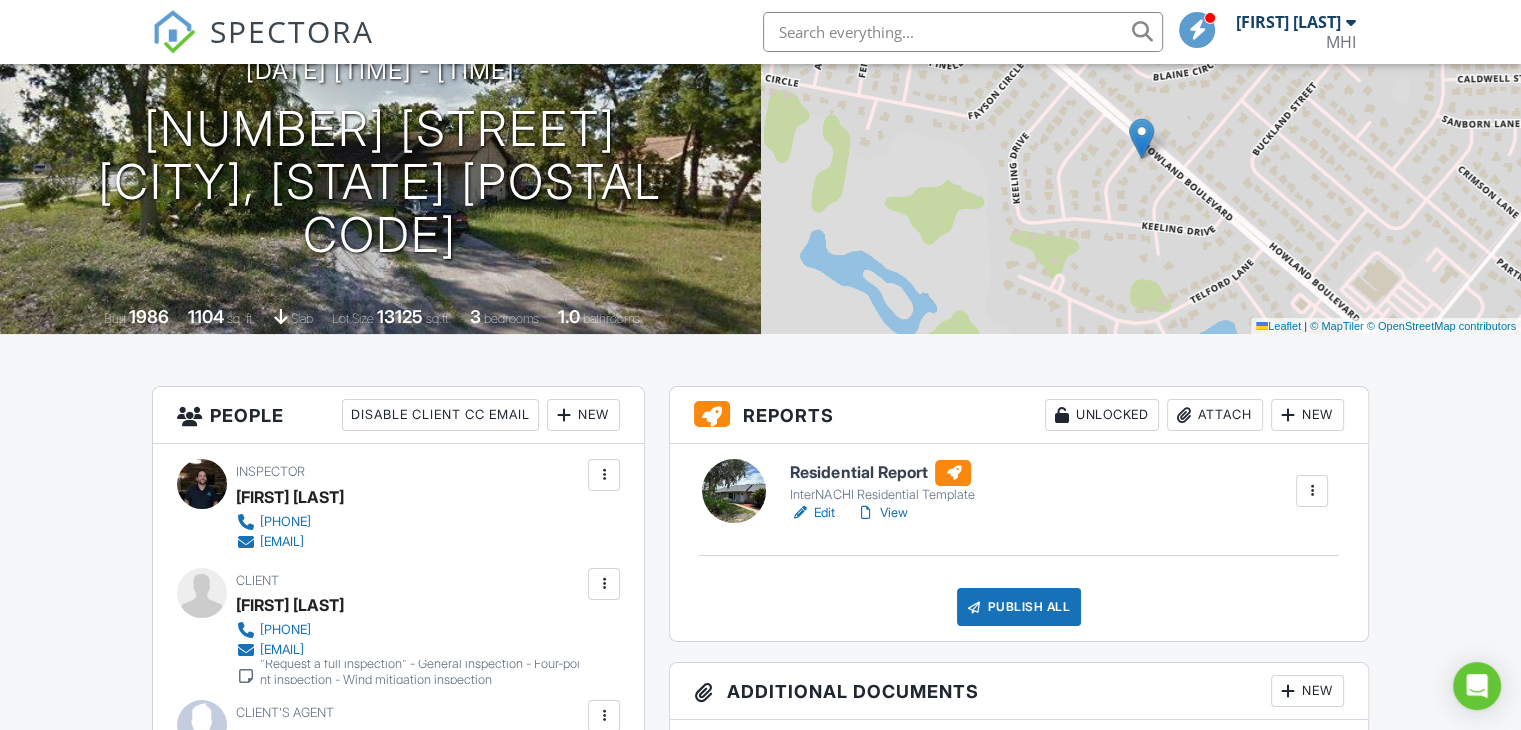 click on "Attach" at bounding box center [1215, 415] 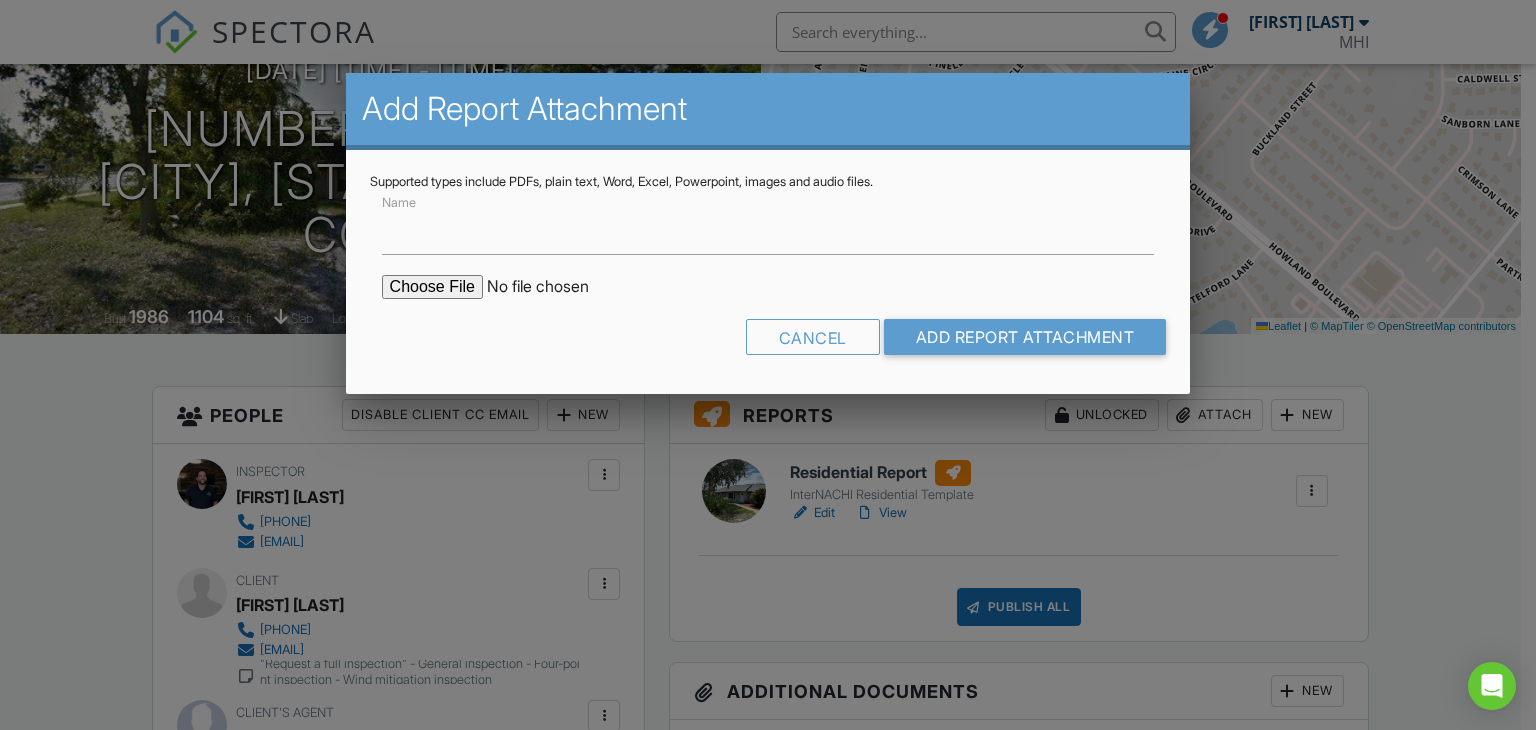 click at bounding box center [552, 287] 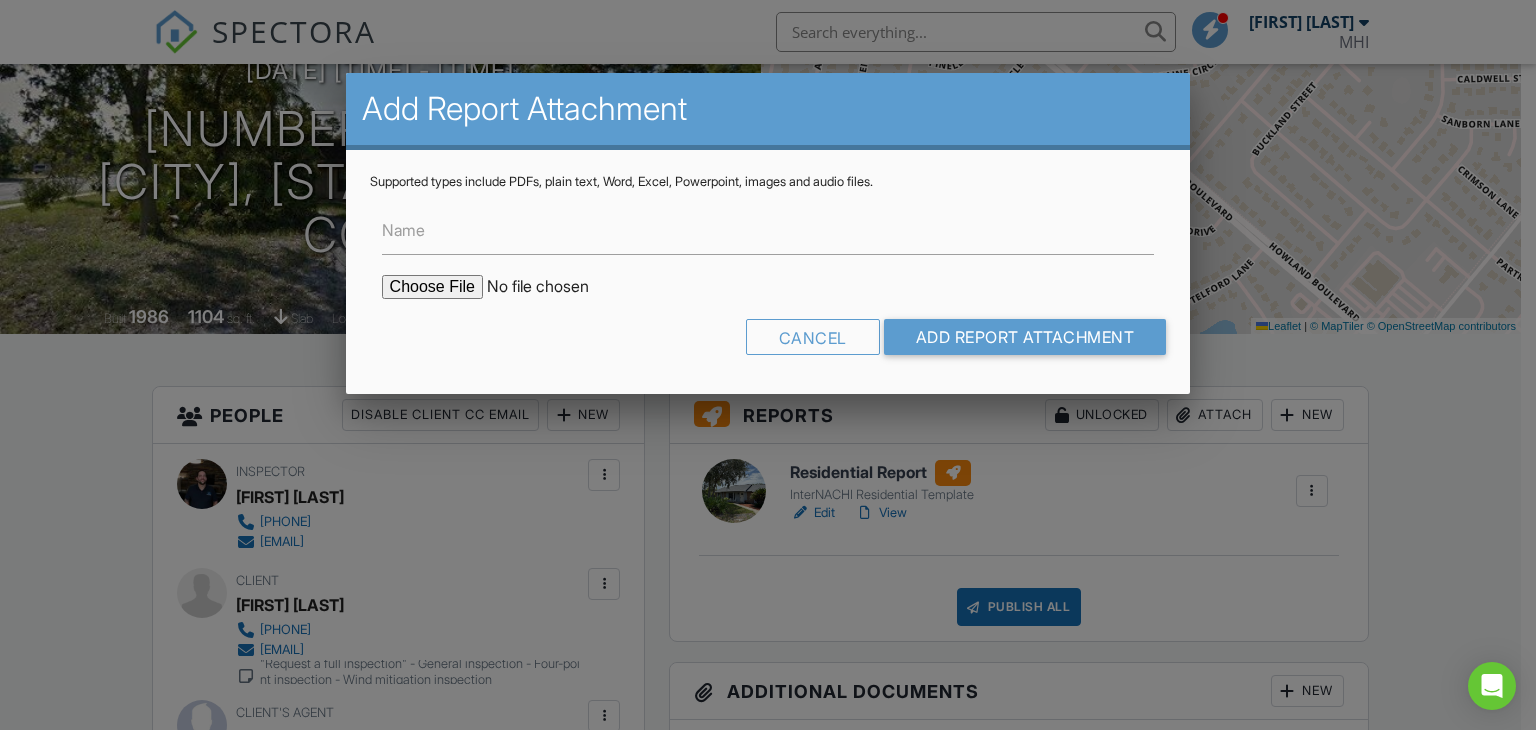 type on "C:\fakepath\Josue Nunez 4pt pic .pdf" 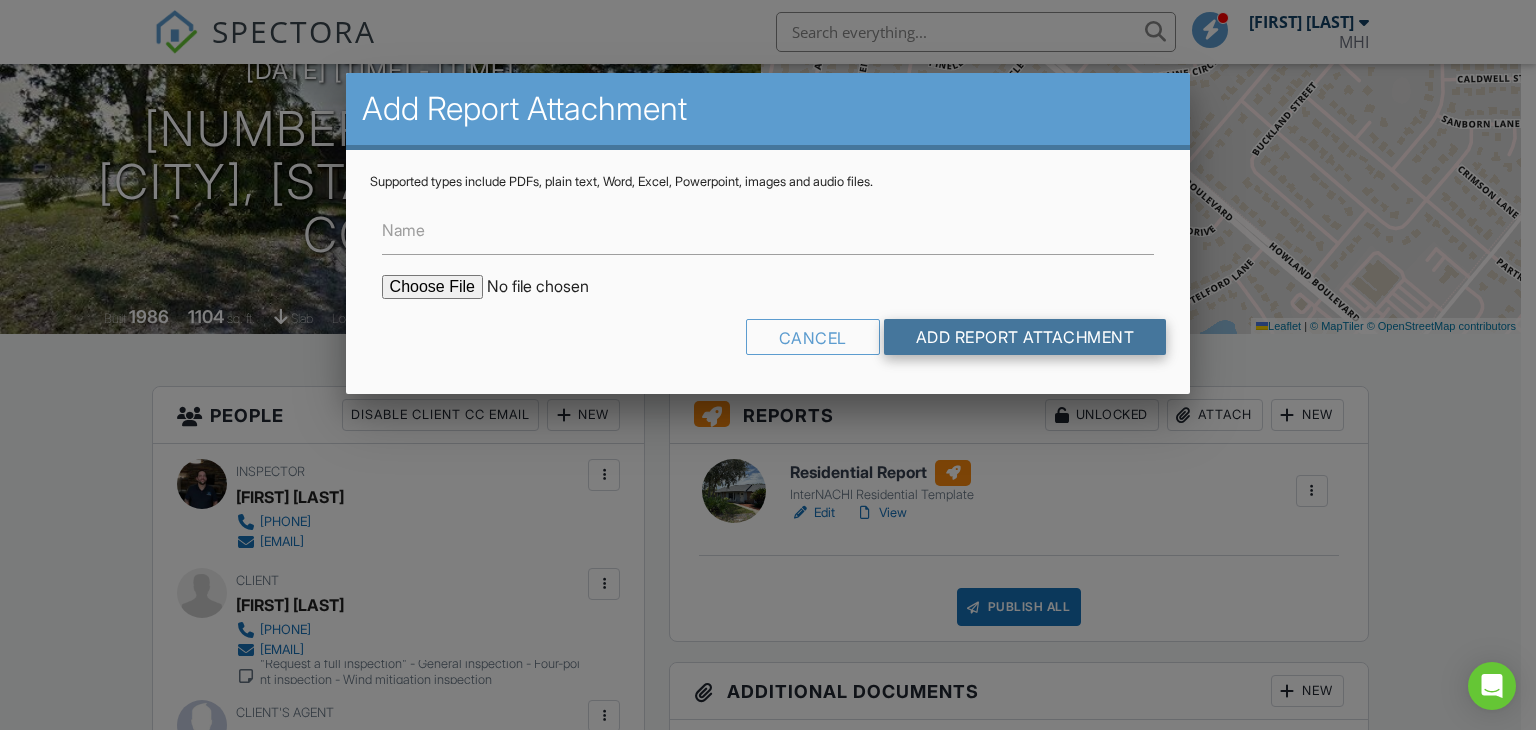 click on "Add Report Attachment" at bounding box center [1025, 337] 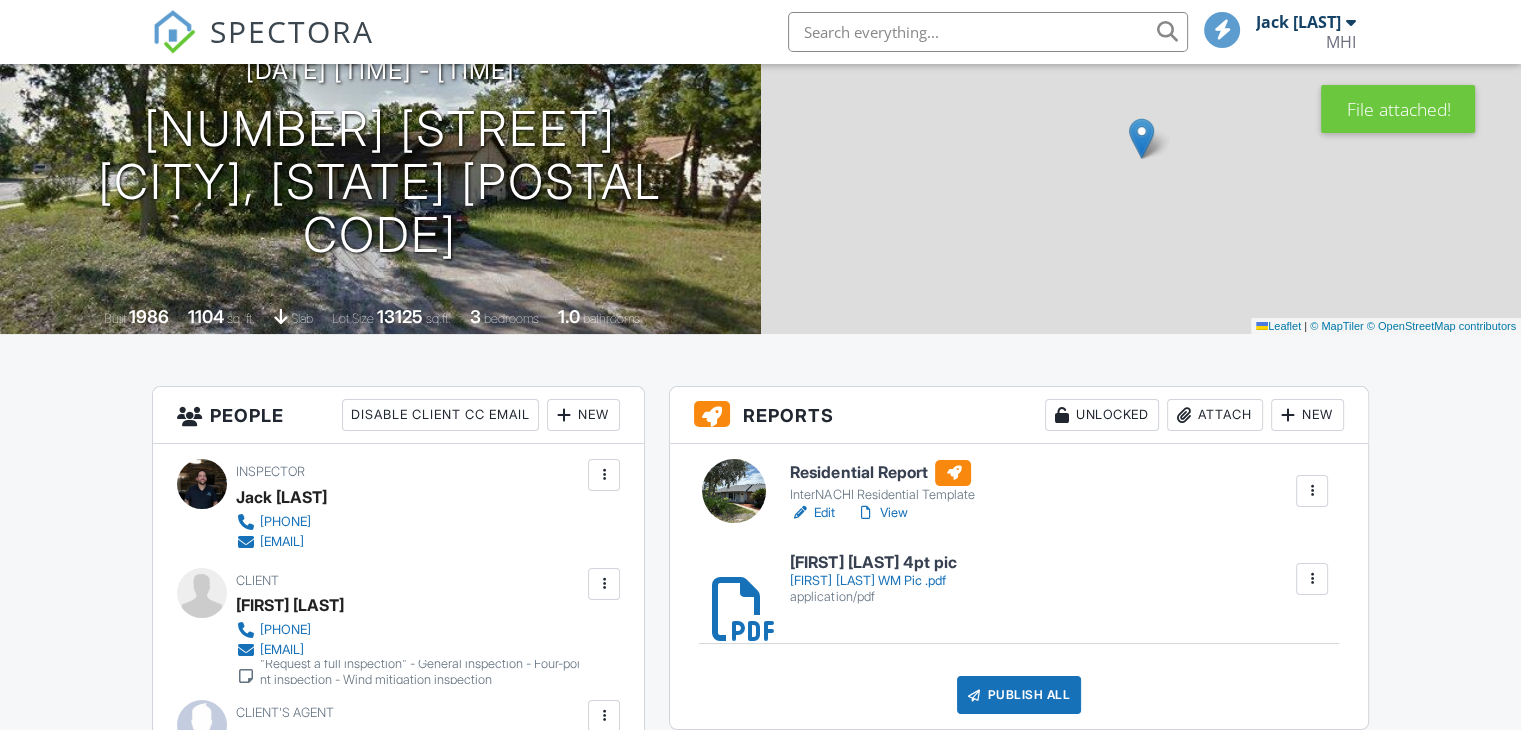 scroll, scrollTop: 200, scrollLeft: 0, axis: vertical 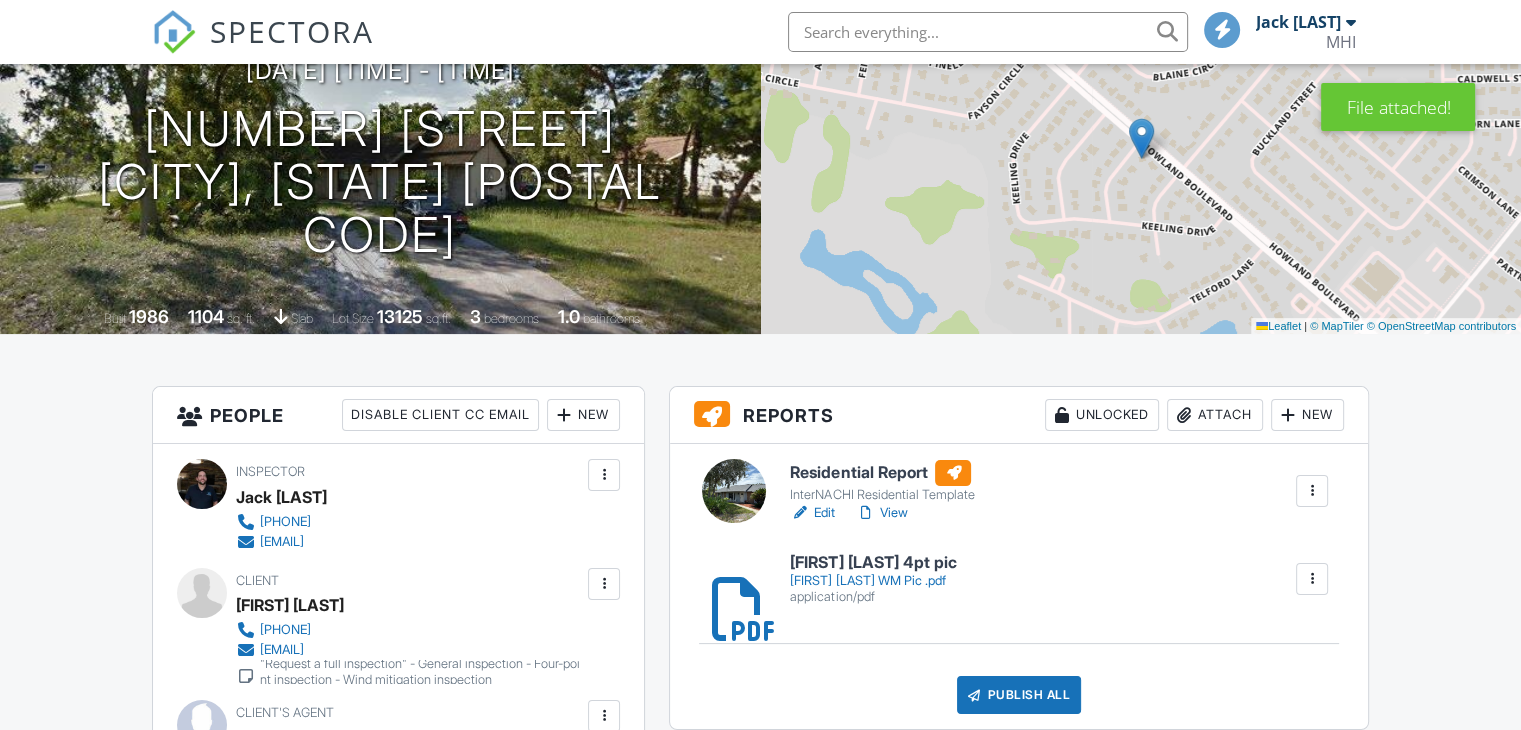 click on "Attach" at bounding box center (1215, 415) 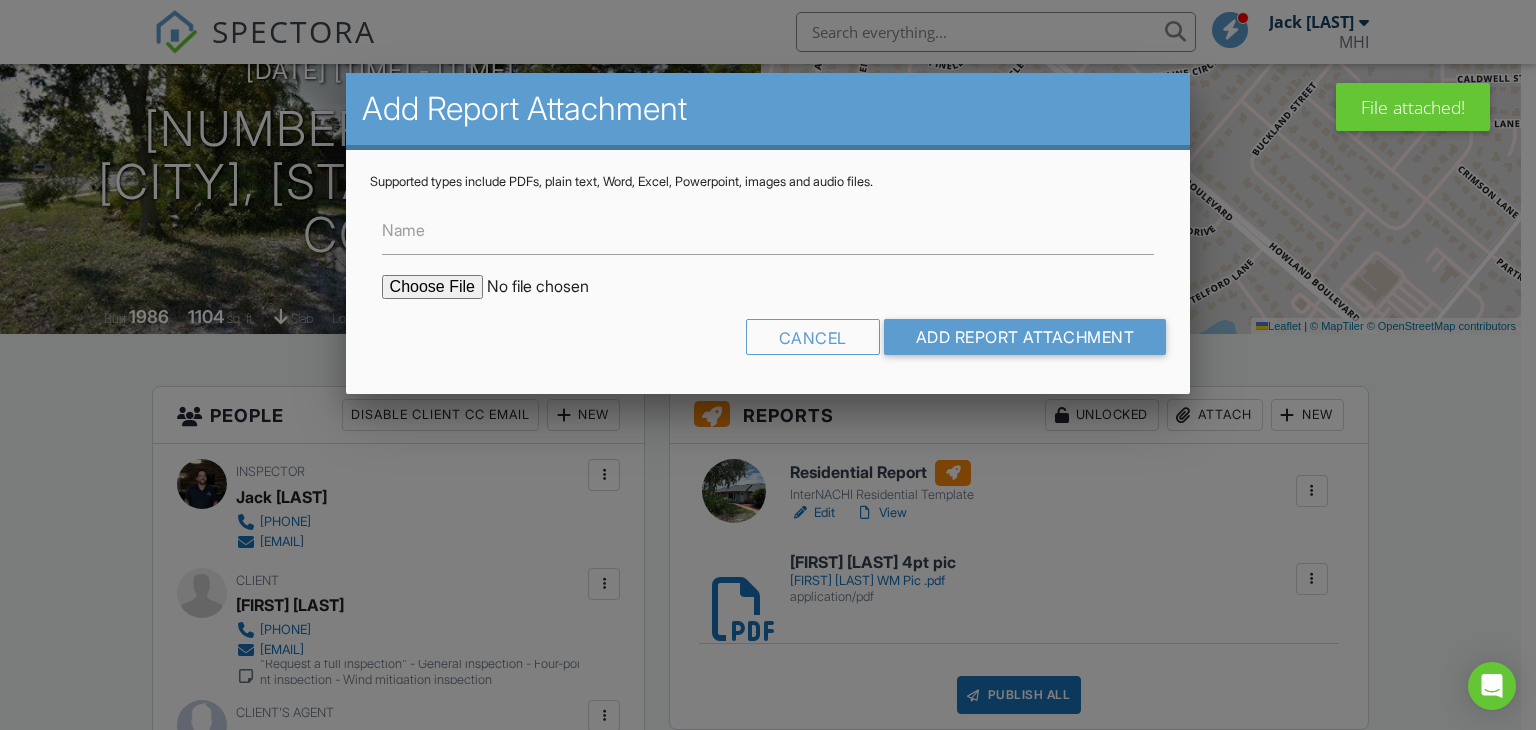 click at bounding box center (552, 287) 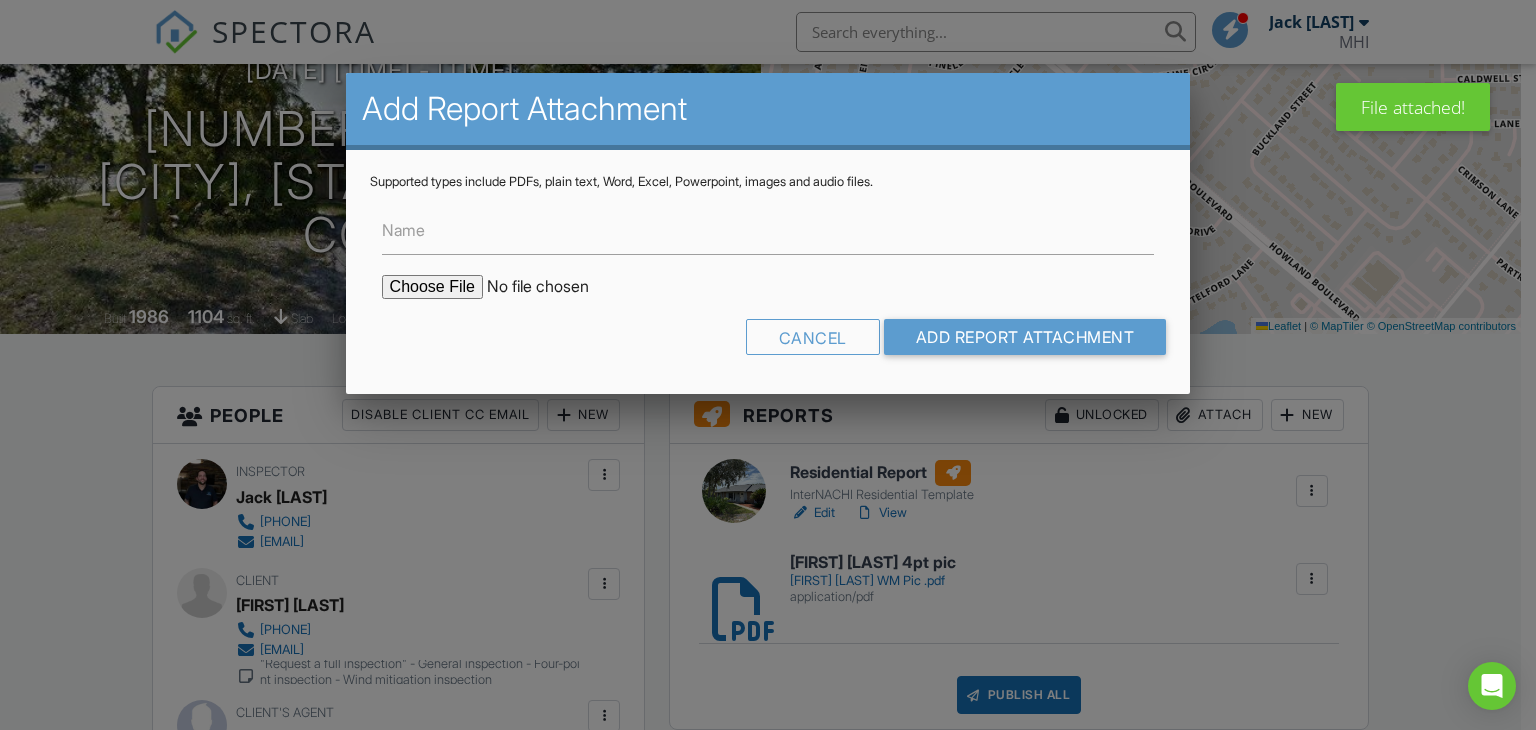 type on "C:\fakepath\josue Nunez WM Pic .pdf" 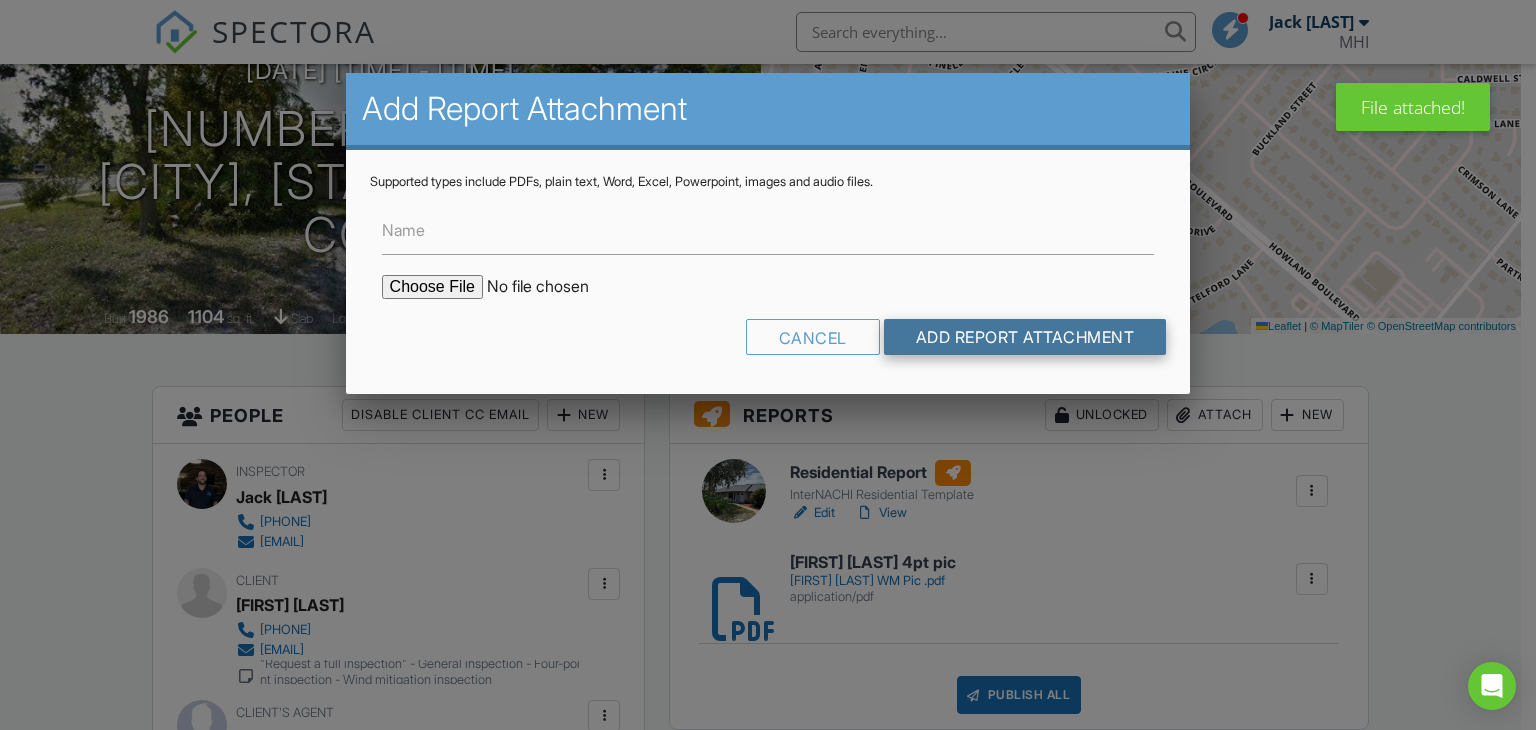 click on "Add Report Attachment" at bounding box center [1025, 337] 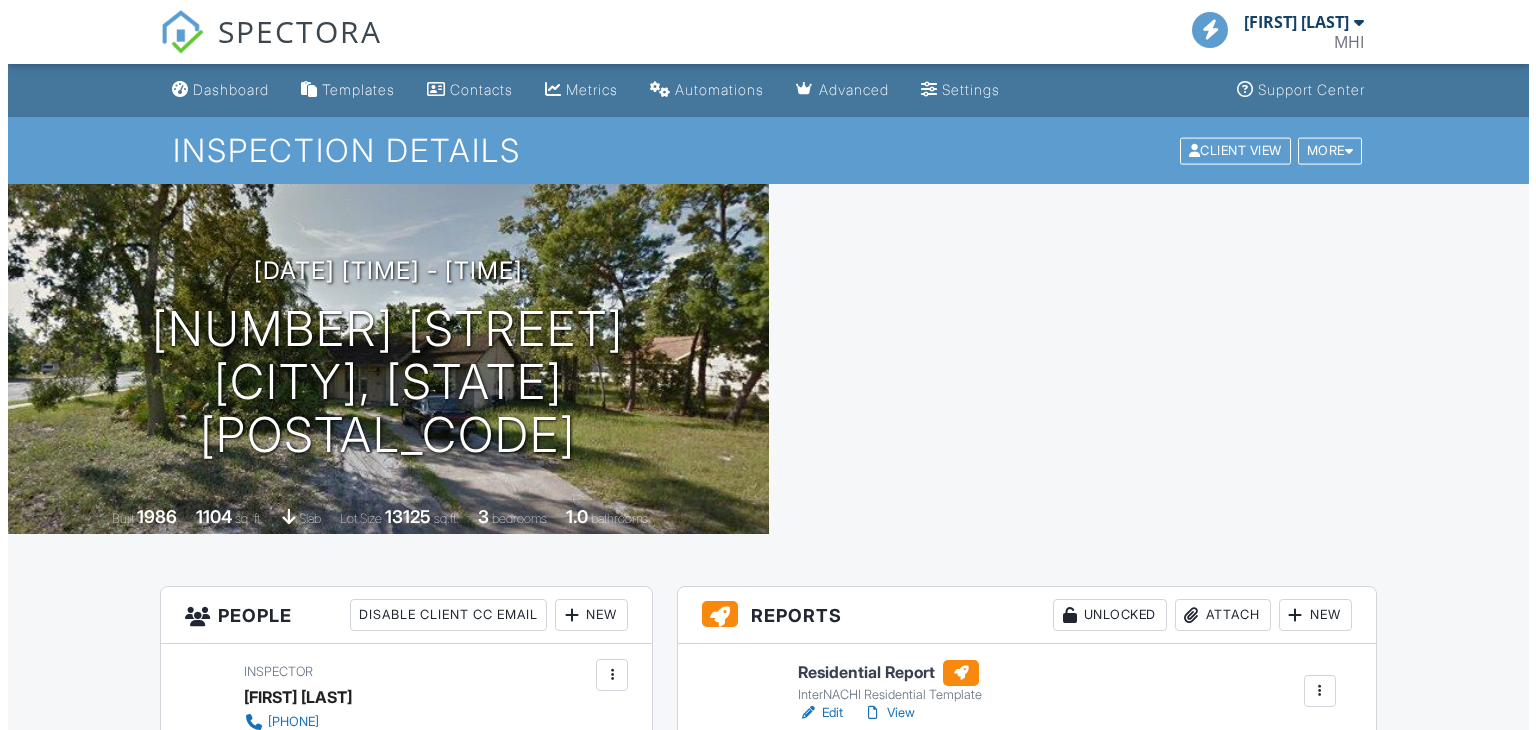 scroll, scrollTop: 0, scrollLeft: 0, axis: both 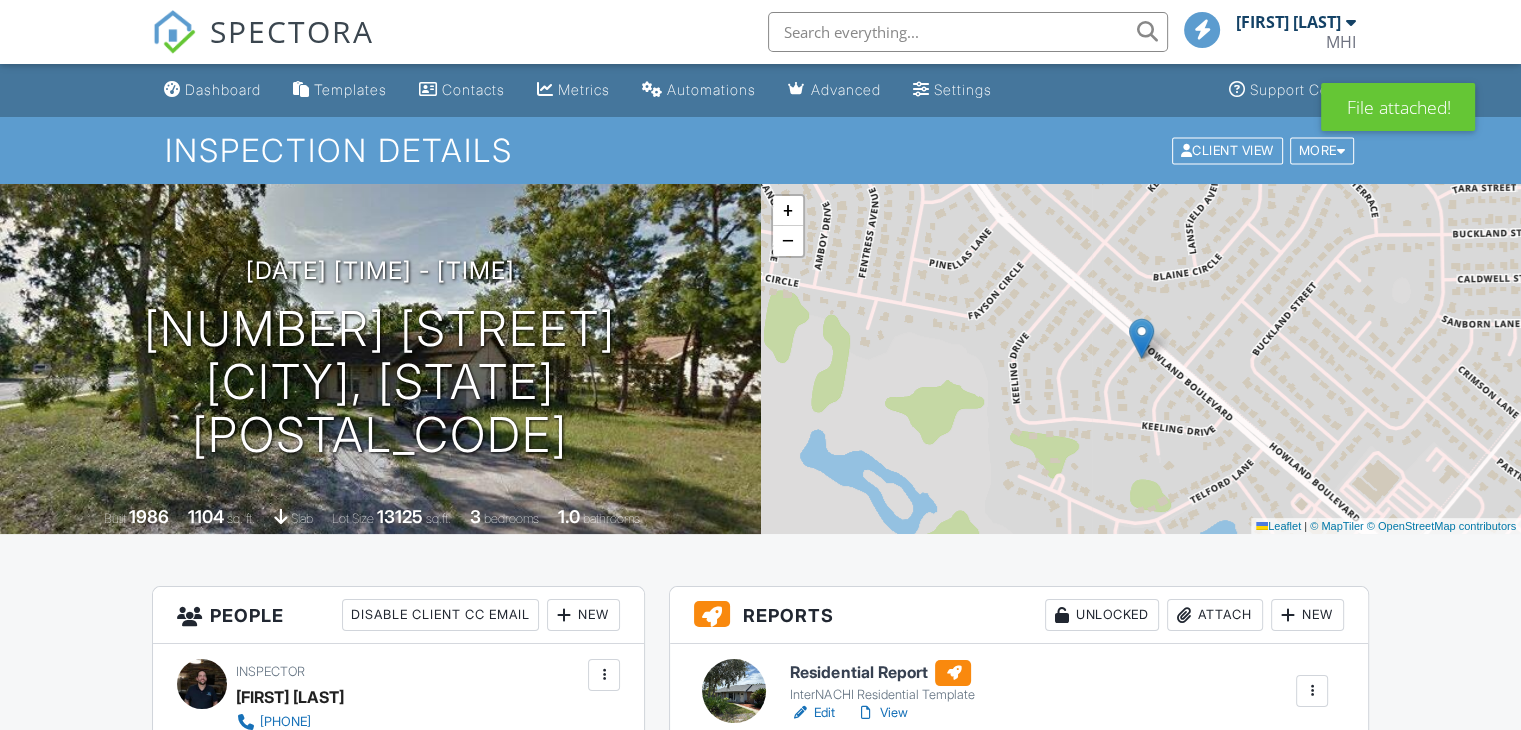 click on "Attach" at bounding box center (1215, 615) 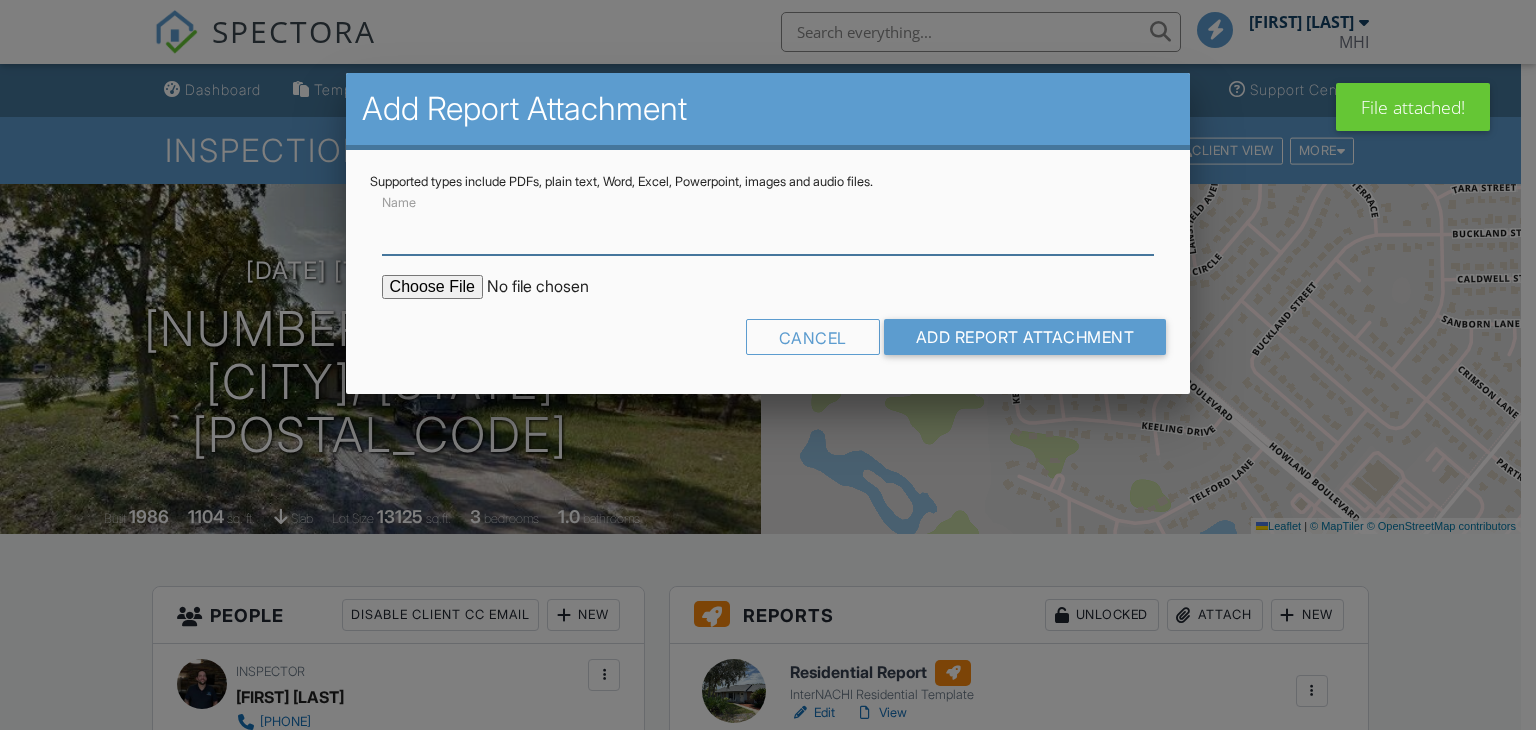 scroll, scrollTop: 0, scrollLeft: 0, axis: both 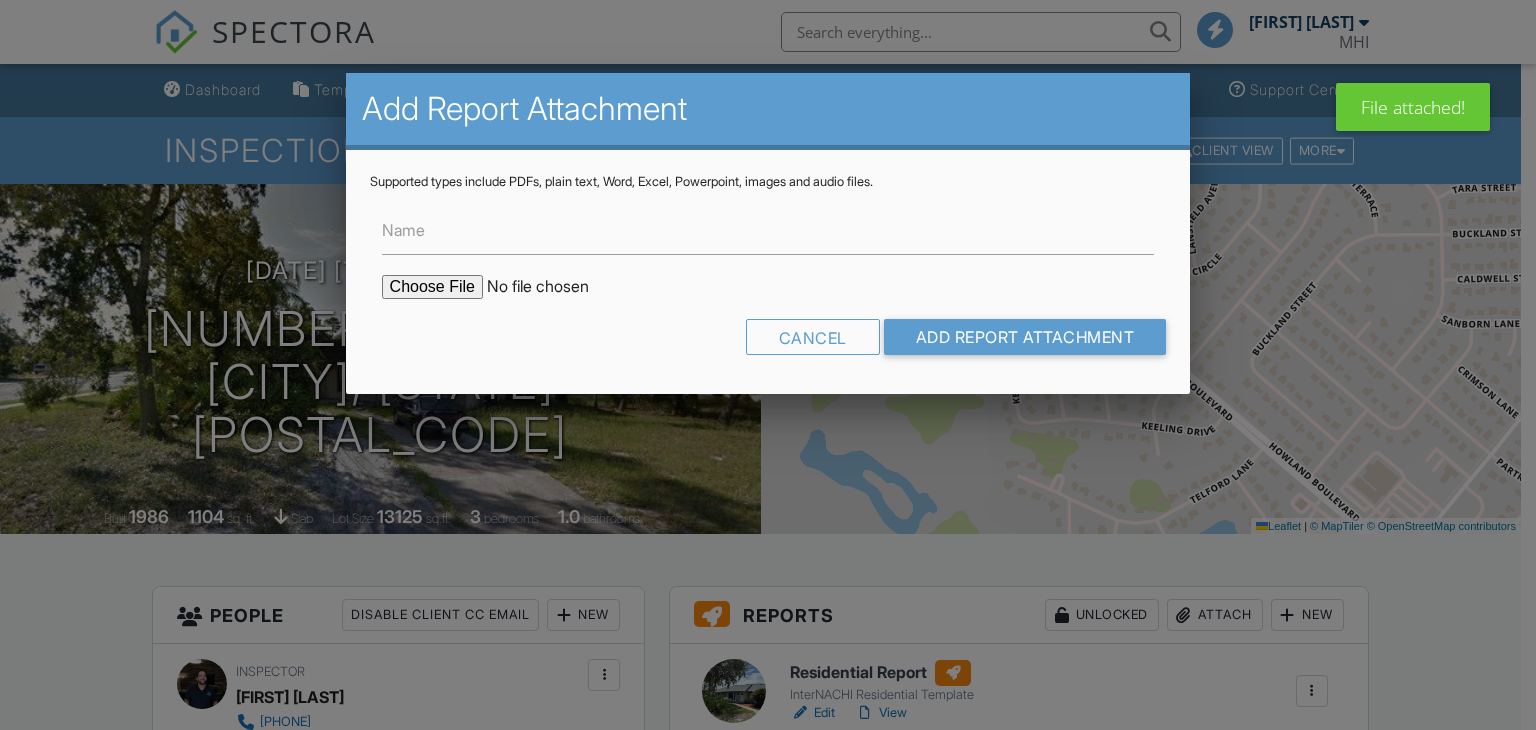 click at bounding box center (552, 287) 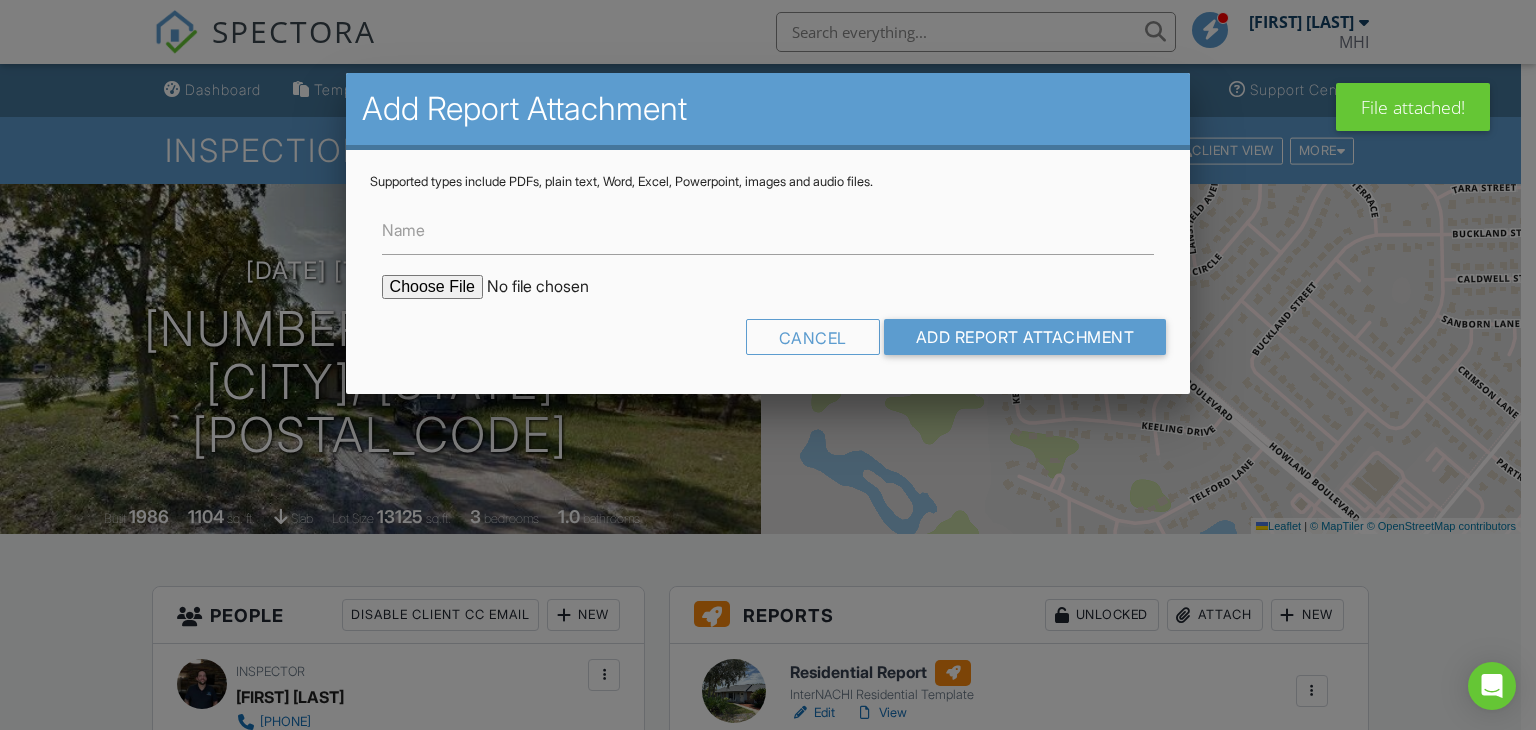 type on "C:\fakepath\4 point inspection form (69).pdf" 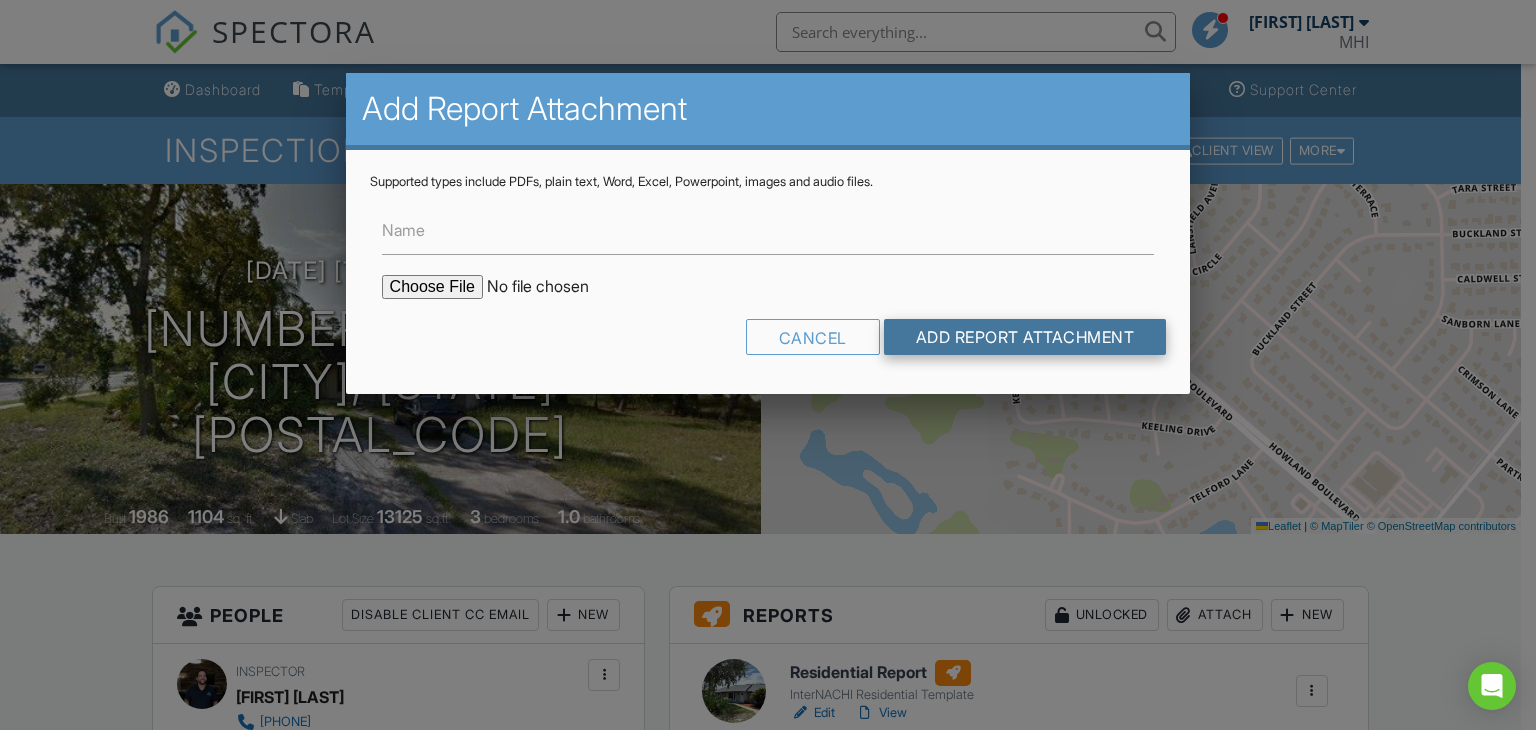 click on "Add Report Attachment" at bounding box center [1025, 337] 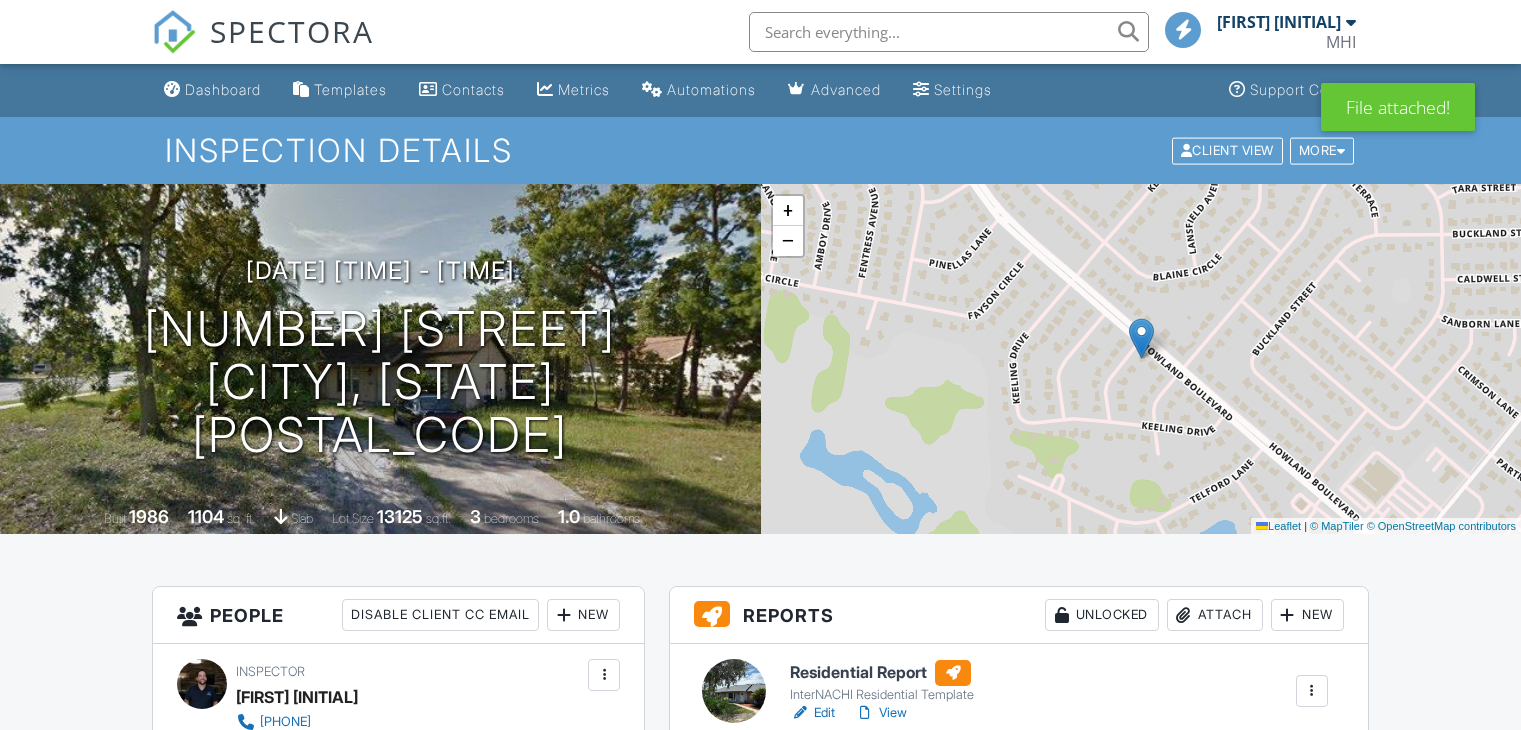 click on "Attach" at bounding box center [1215, 615] 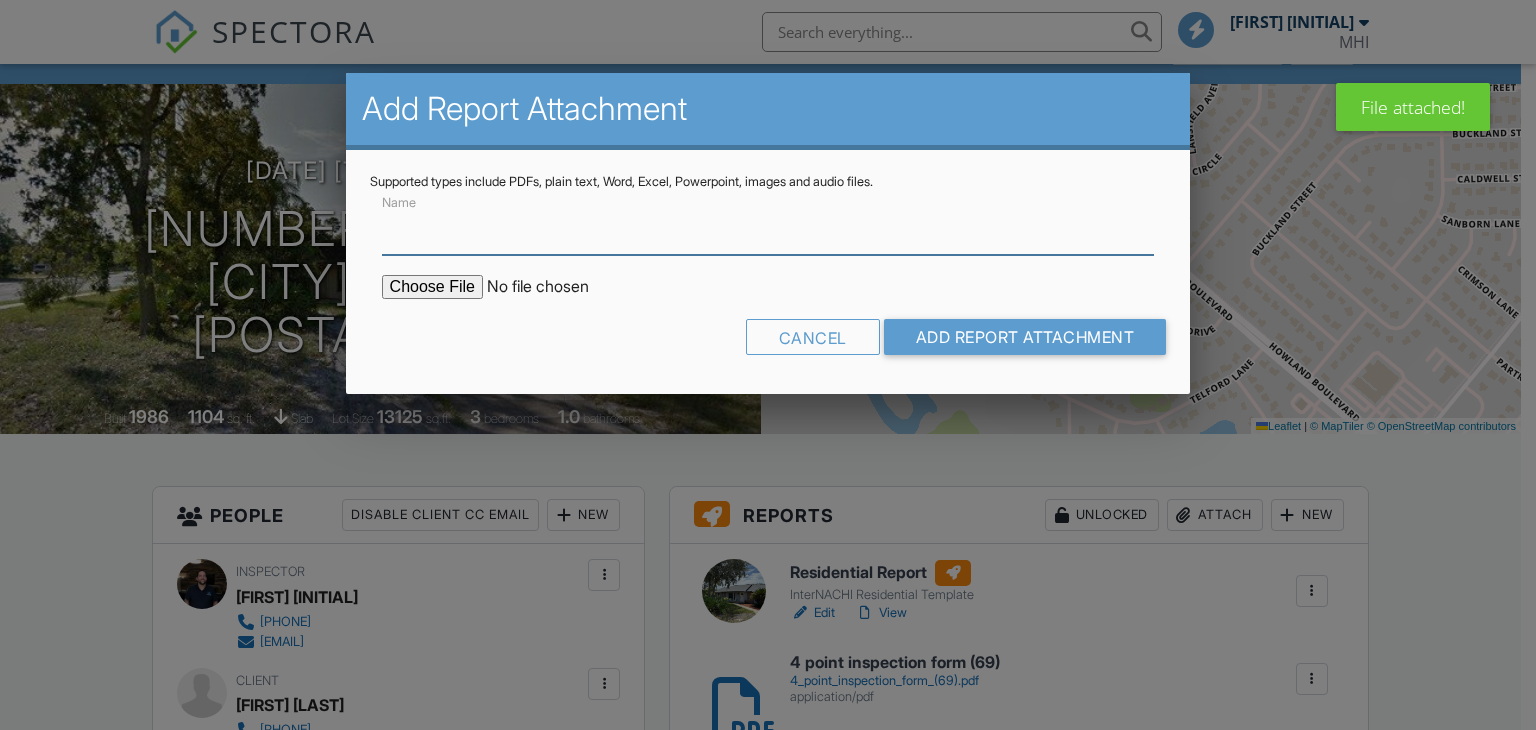 scroll, scrollTop: 100, scrollLeft: 0, axis: vertical 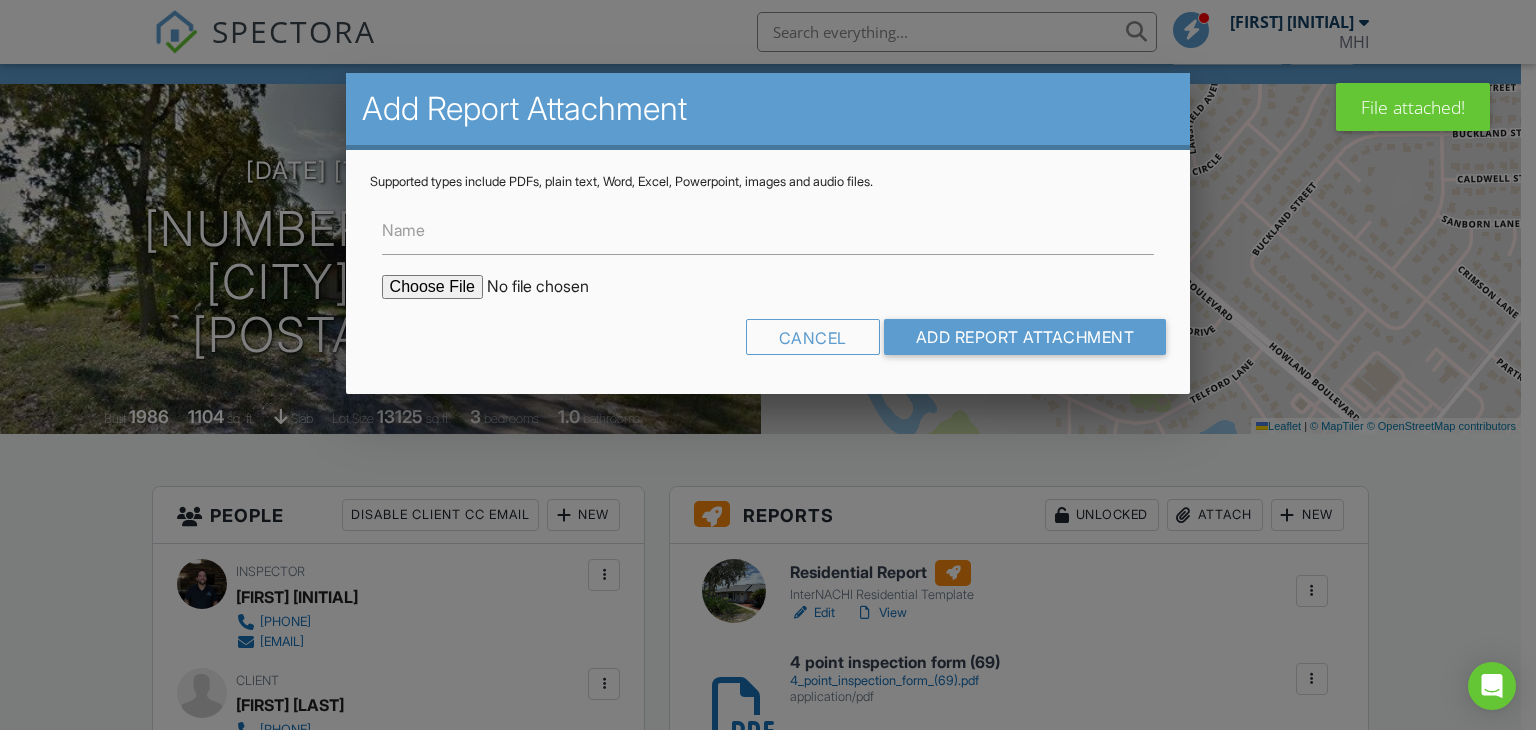 click at bounding box center [552, 287] 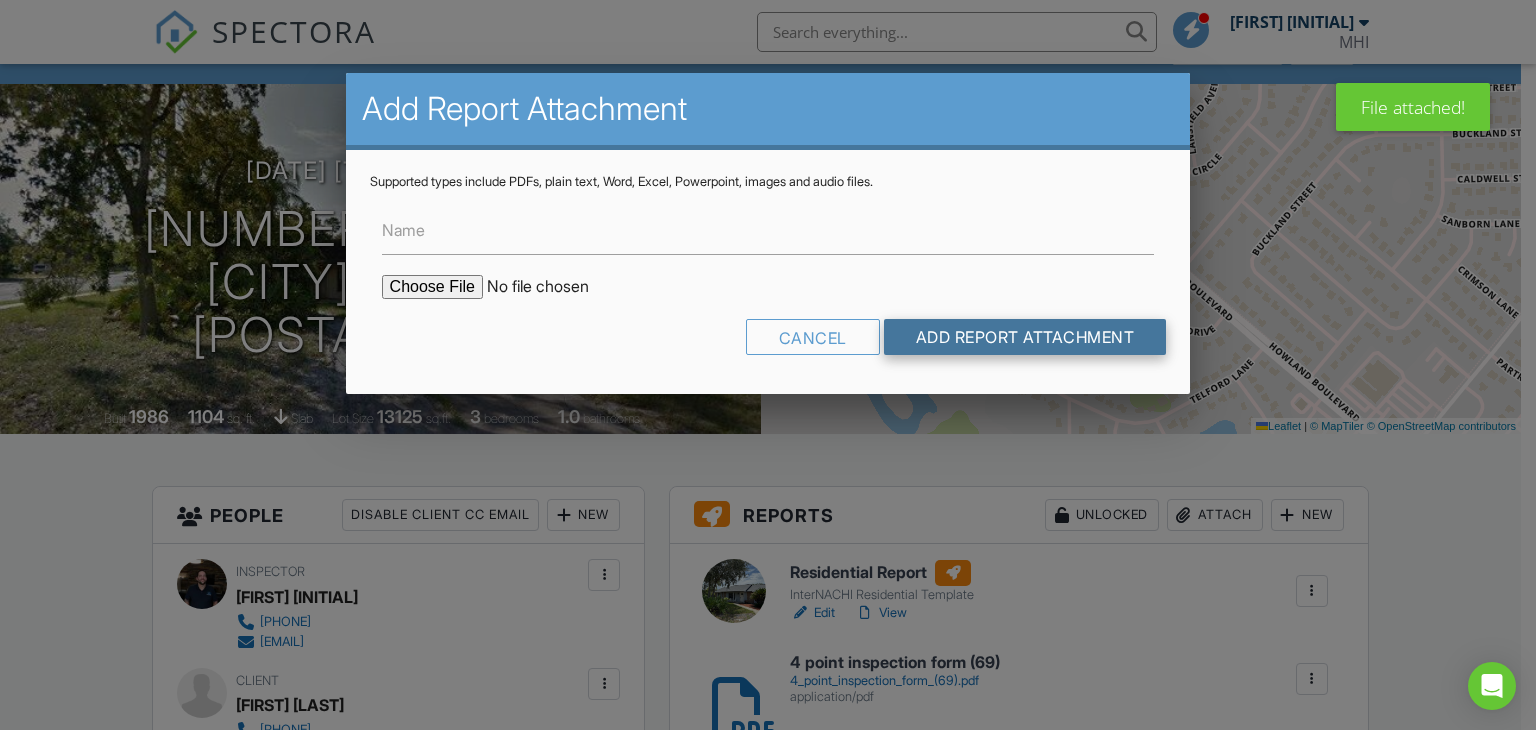 click on "Add Report Attachment" at bounding box center [1025, 337] 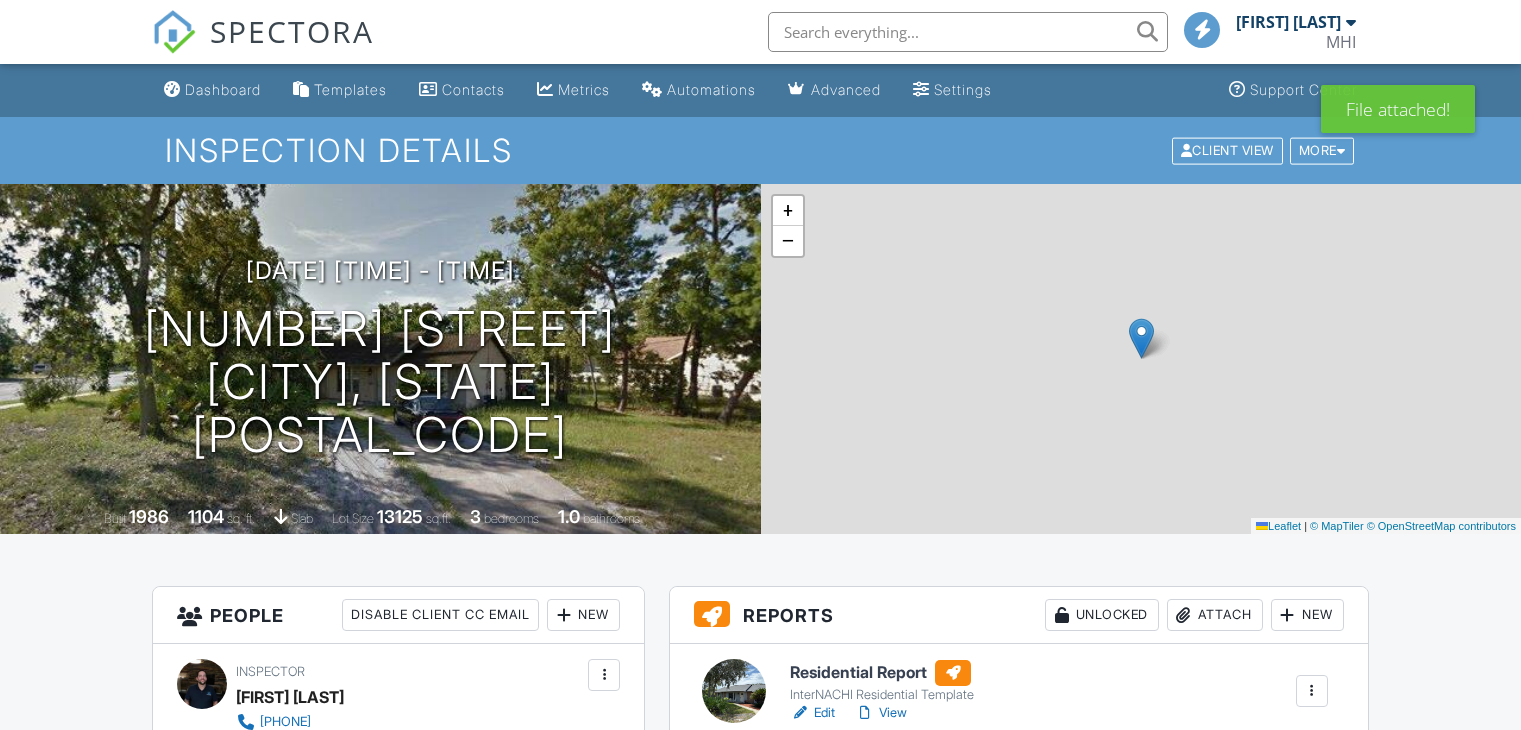 scroll, scrollTop: 500, scrollLeft: 0, axis: vertical 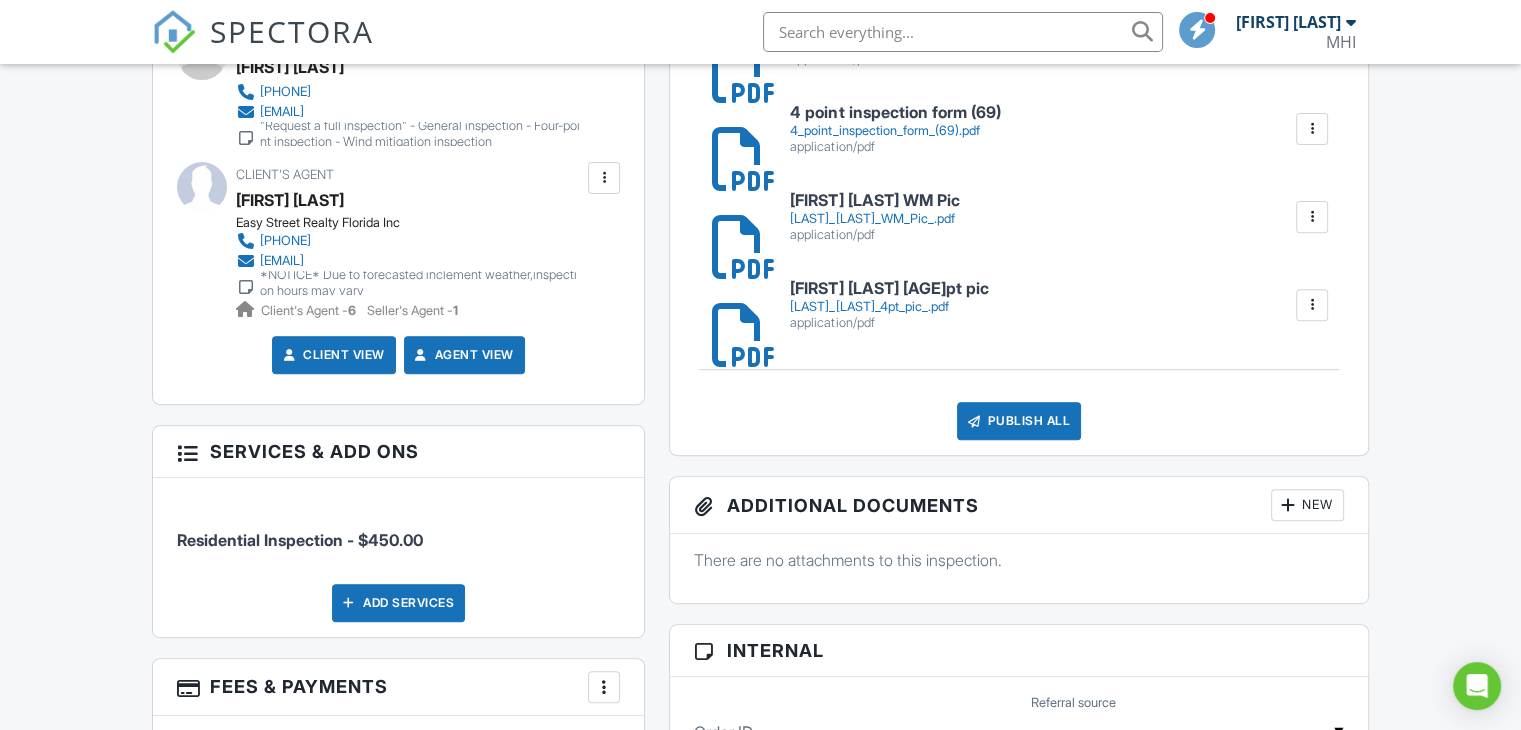 click on "Publish All" at bounding box center [1019, 421] 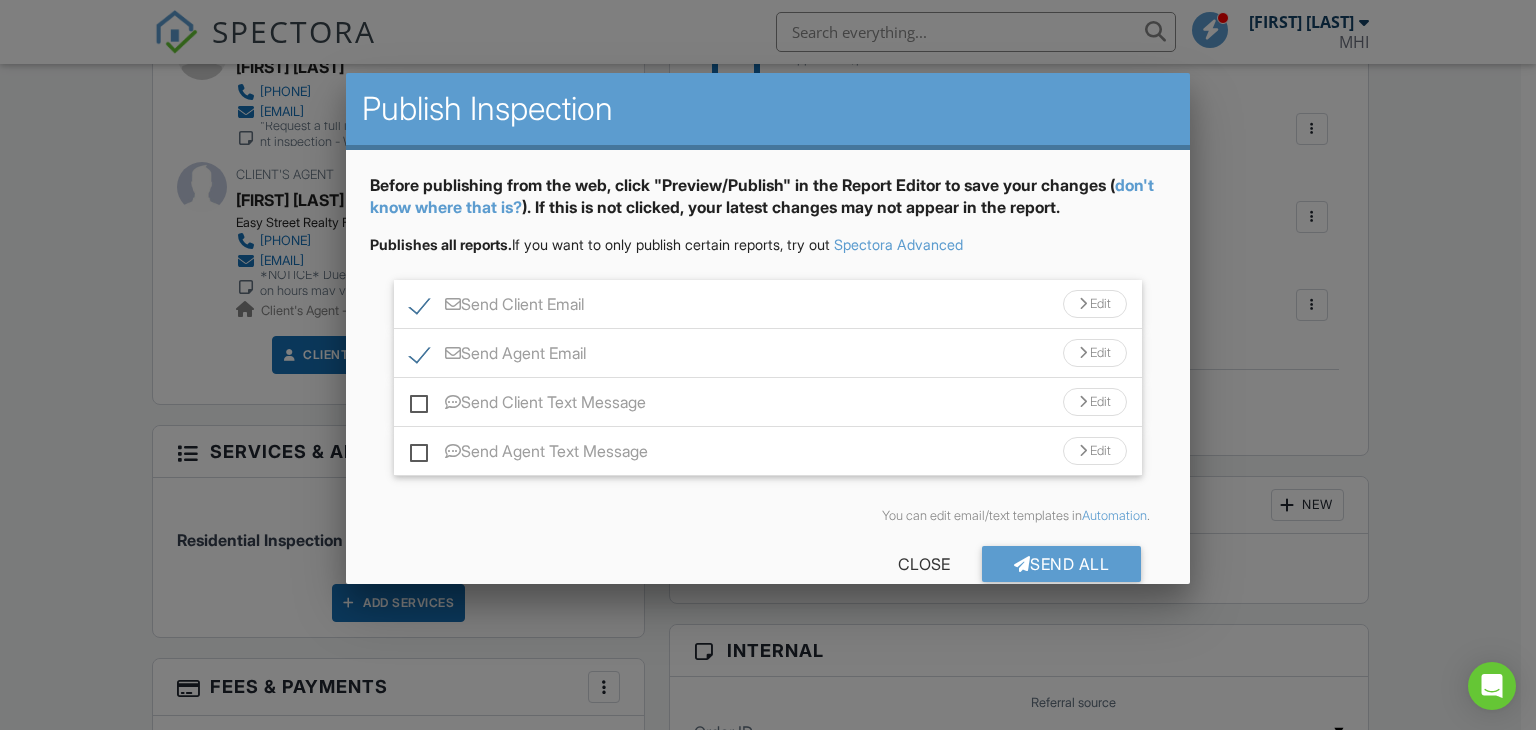 click on "Send Client Text Message" at bounding box center [528, 405] 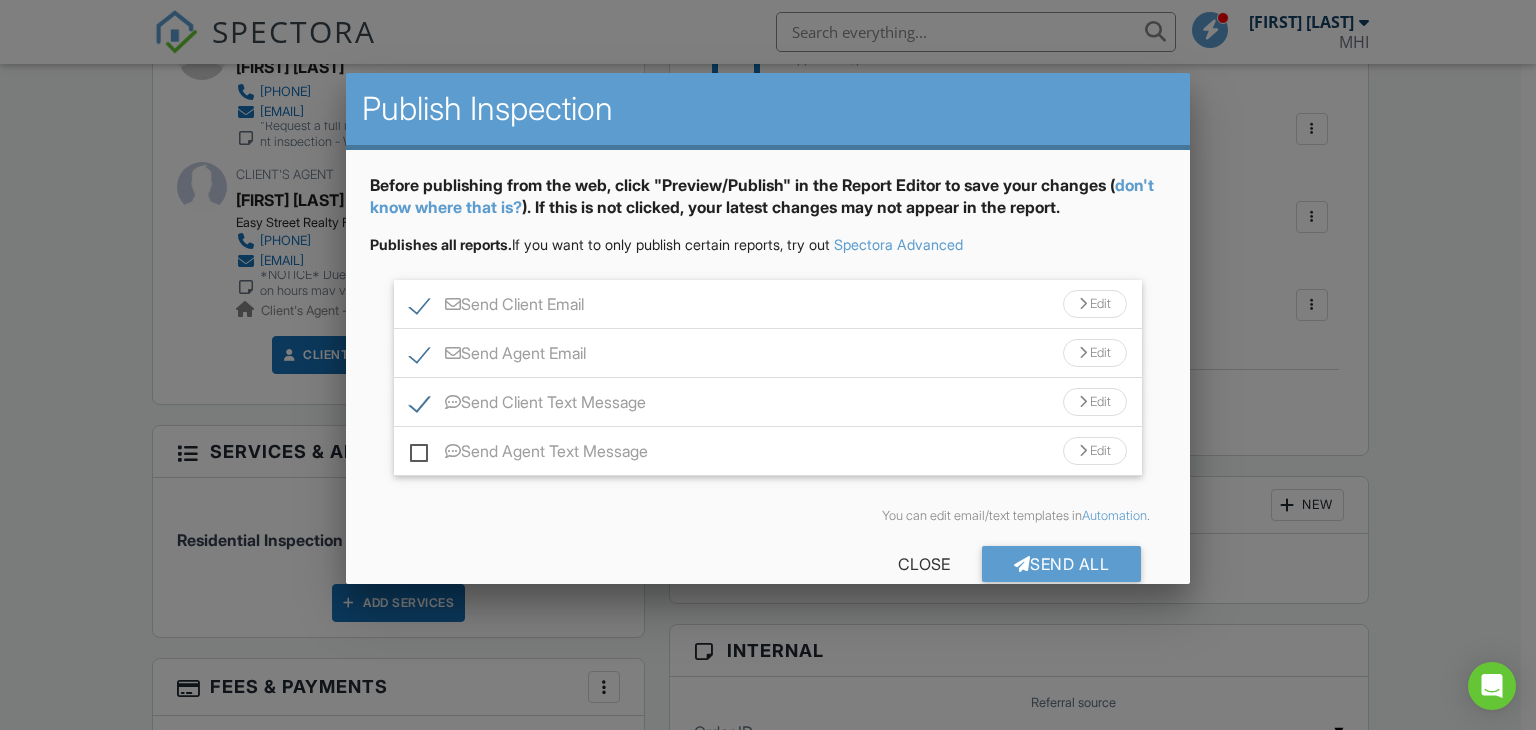 click on "Send Agent Text Message
Edit" at bounding box center (768, 451) 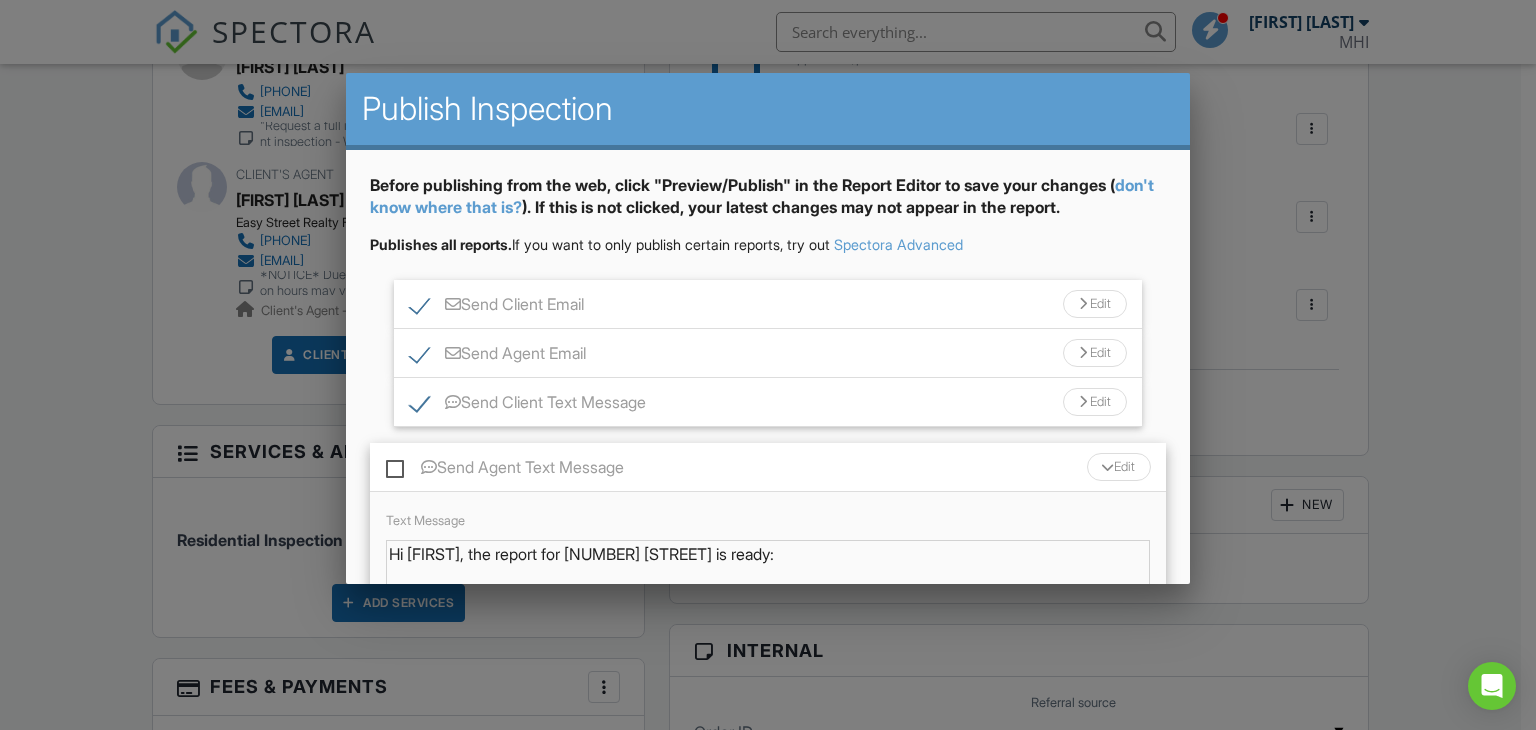 click on "Send Agent Text Message" at bounding box center [505, 470] 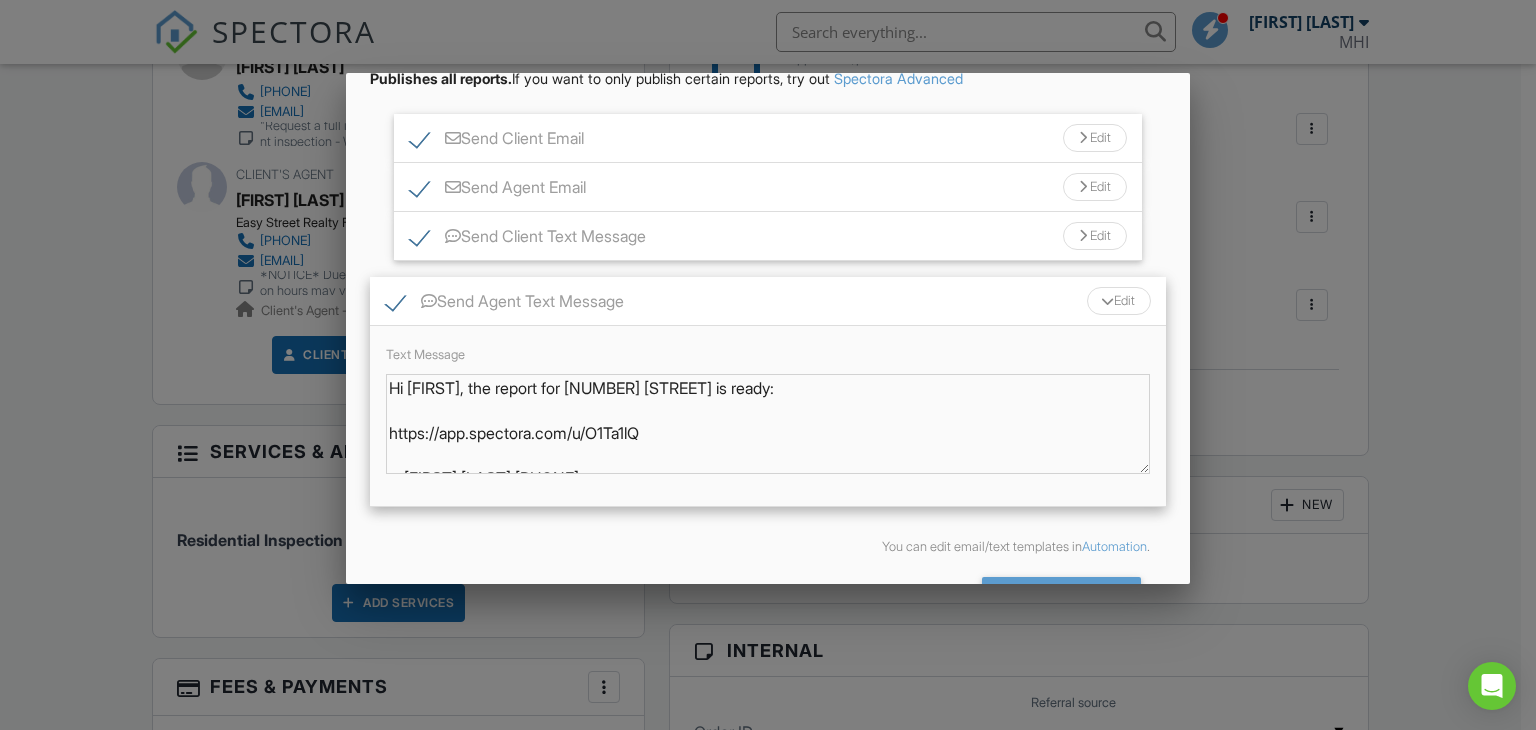 scroll, scrollTop: 232, scrollLeft: 0, axis: vertical 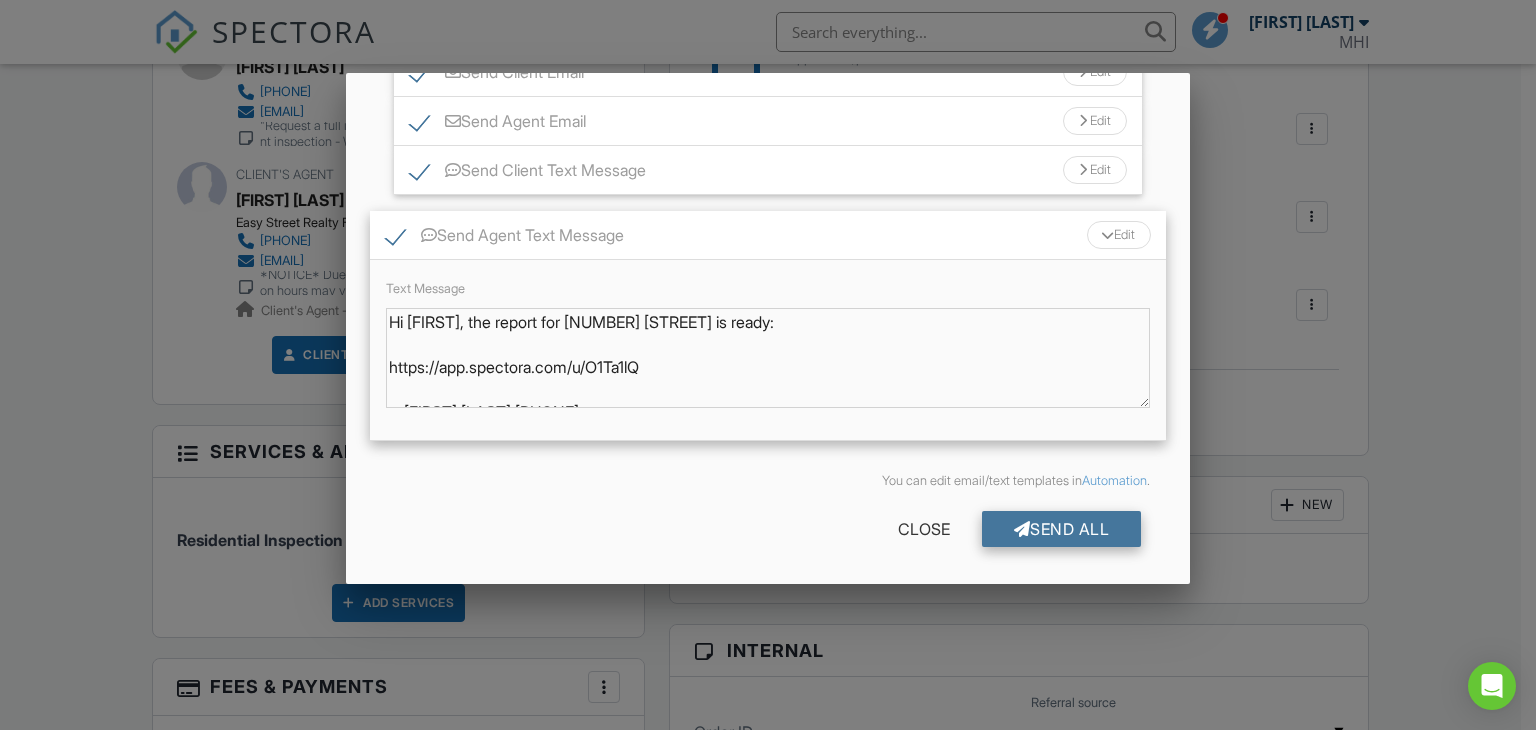 click on "Send All" at bounding box center [1062, 529] 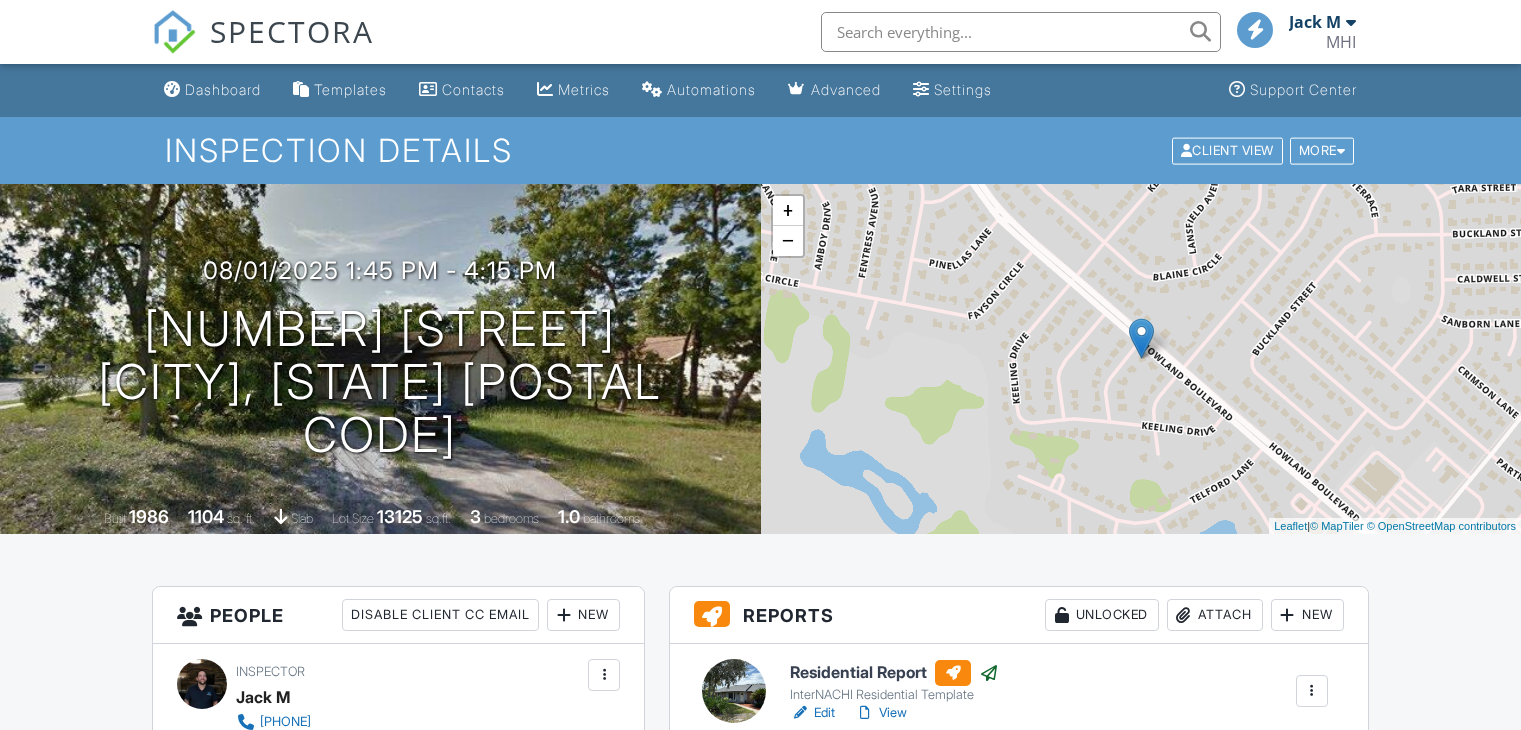 scroll, scrollTop: 738, scrollLeft: 0, axis: vertical 